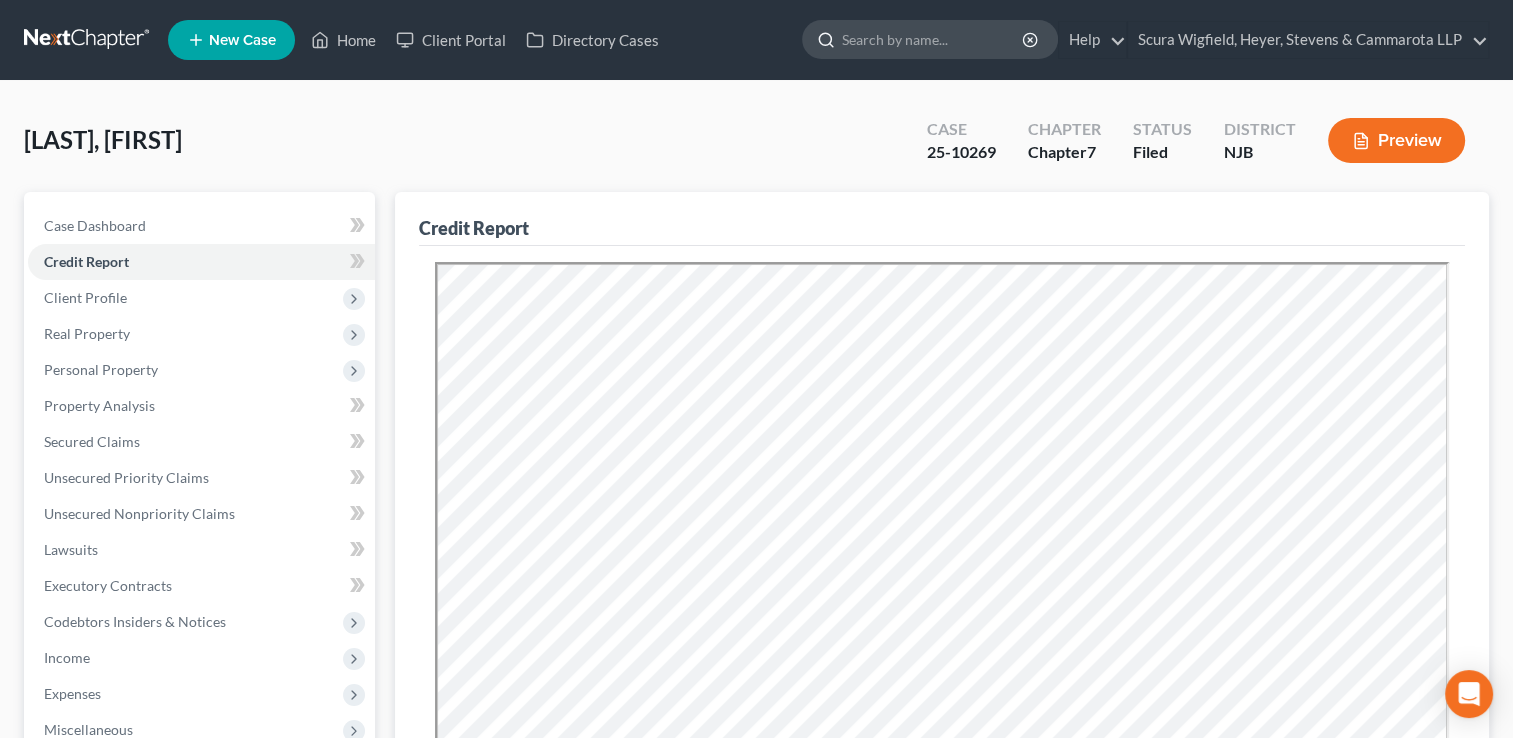 scroll, scrollTop: 0, scrollLeft: 0, axis: both 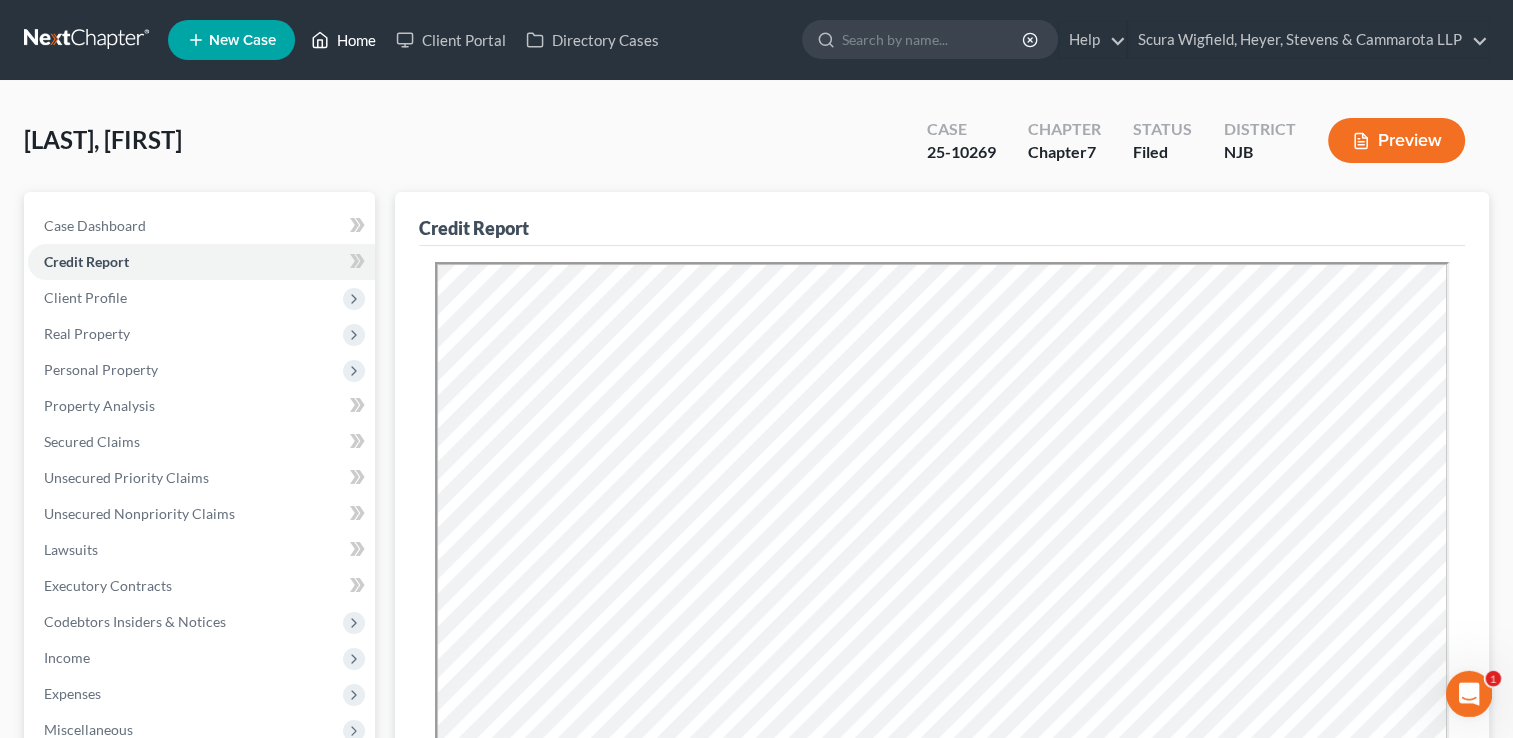 click on "Home" at bounding box center [343, 40] 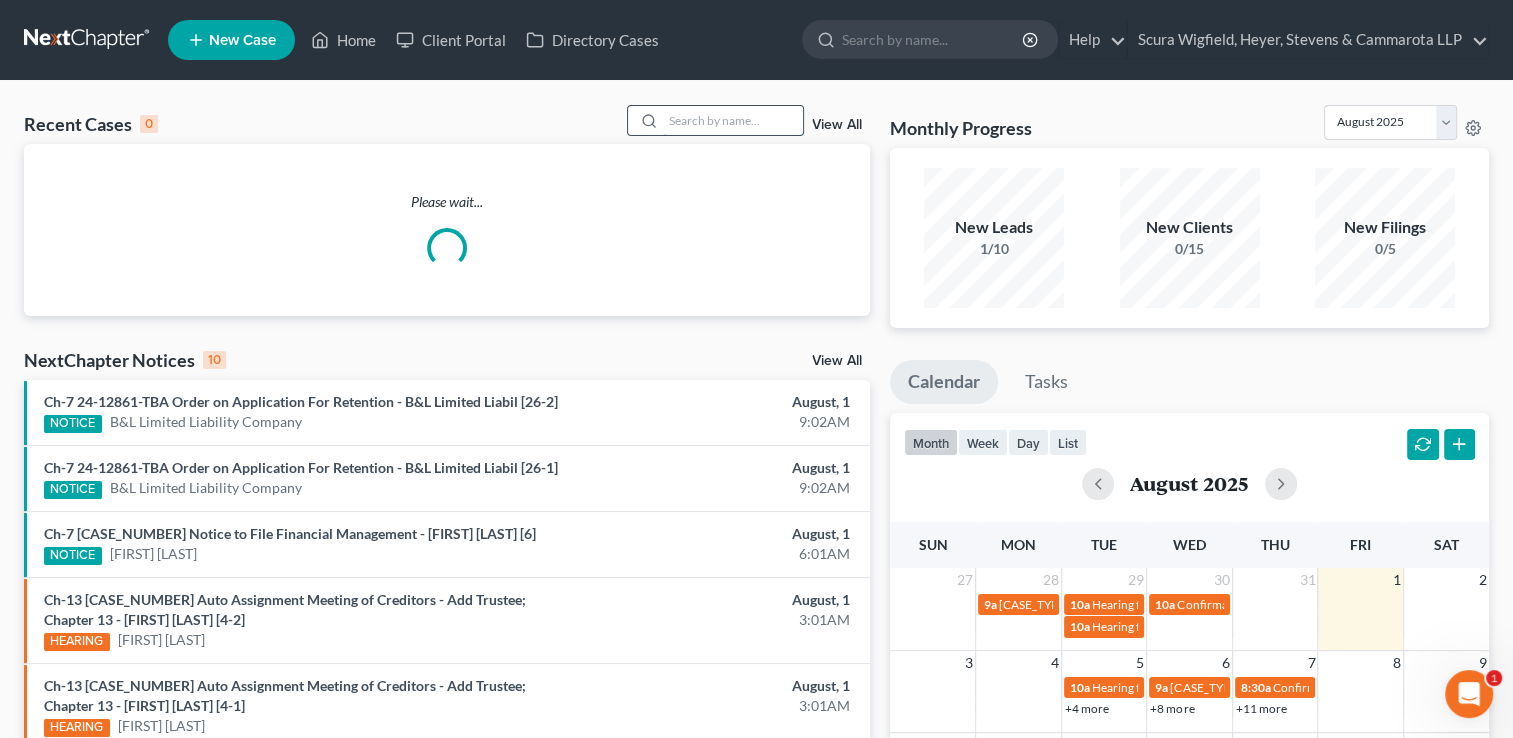 click at bounding box center (733, 120) 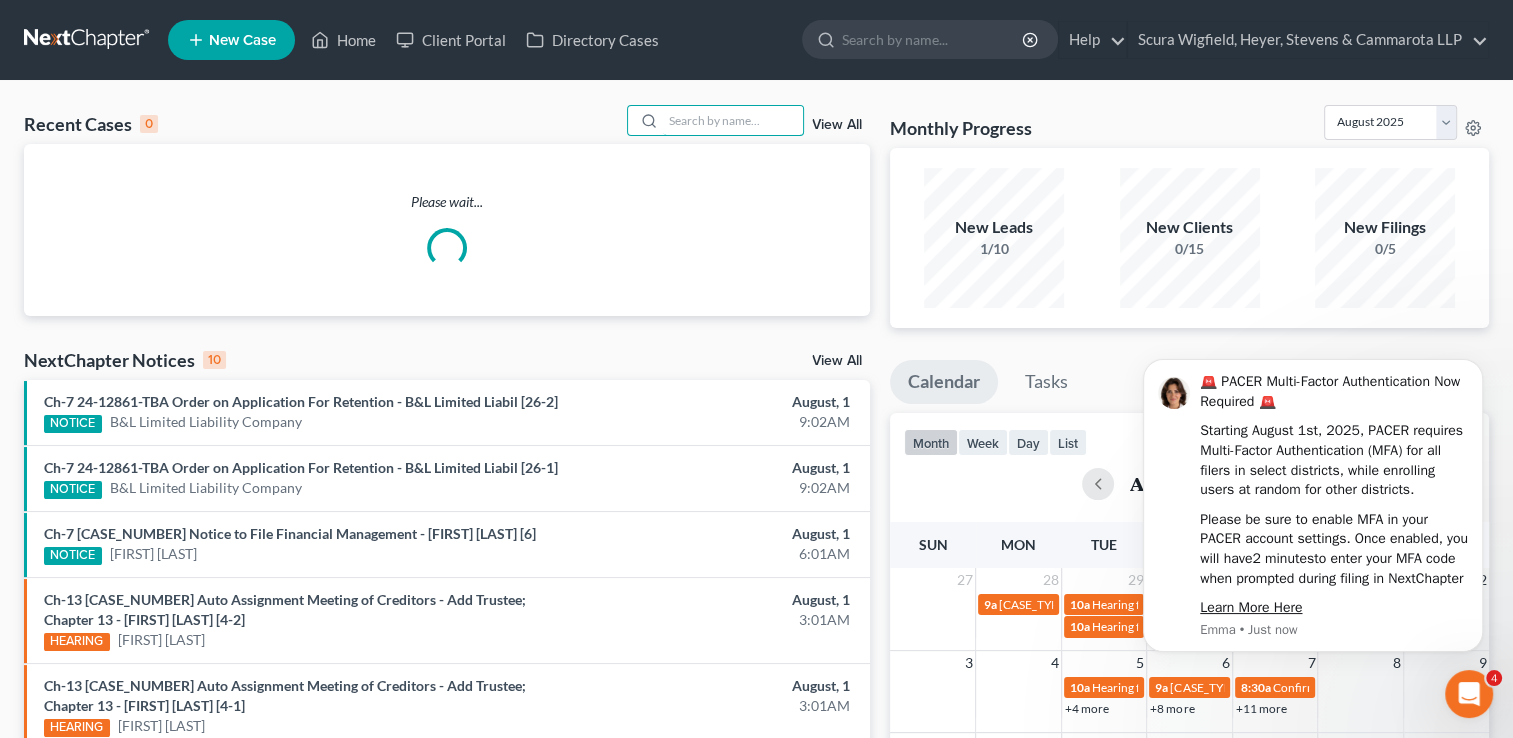 scroll, scrollTop: 0, scrollLeft: 0, axis: both 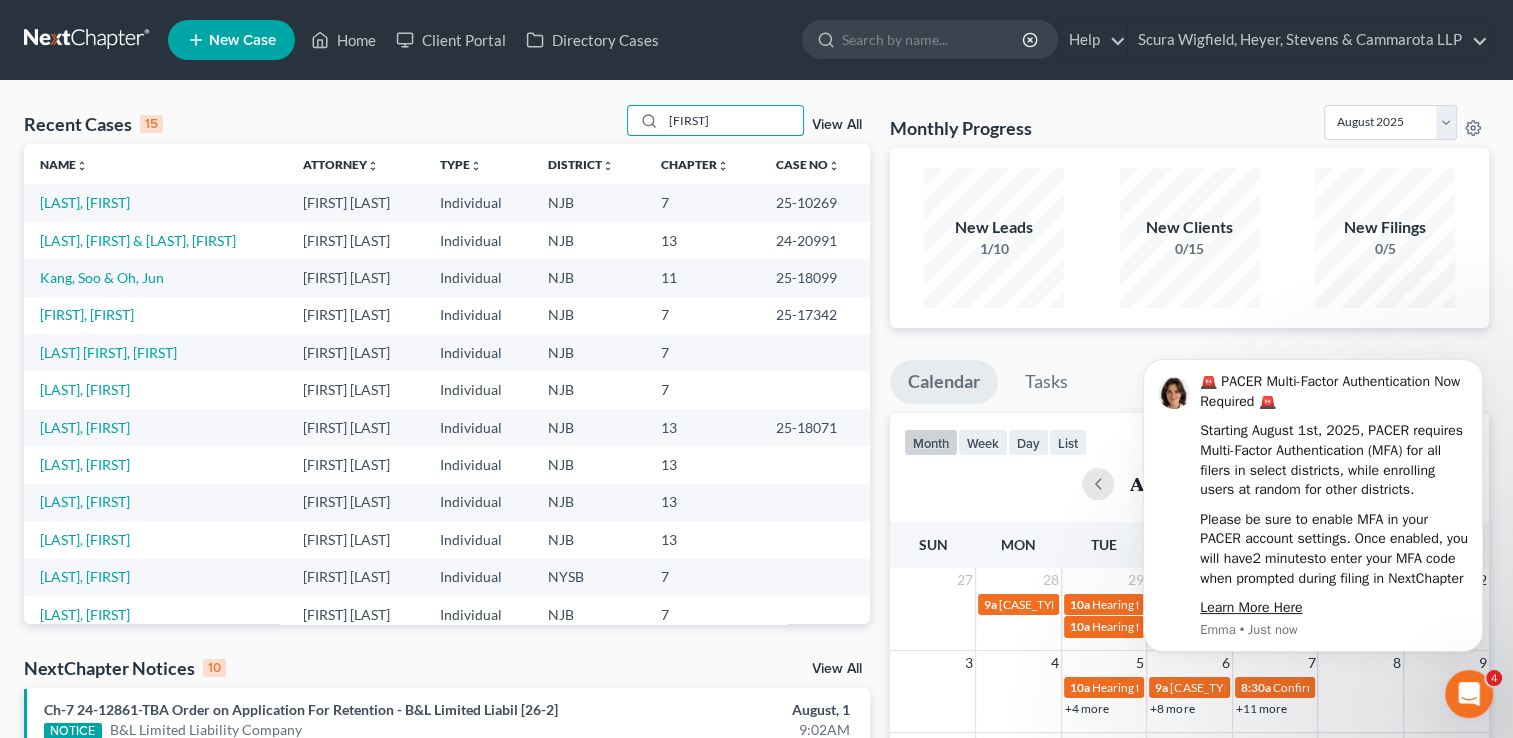 type on "[FIRST]" 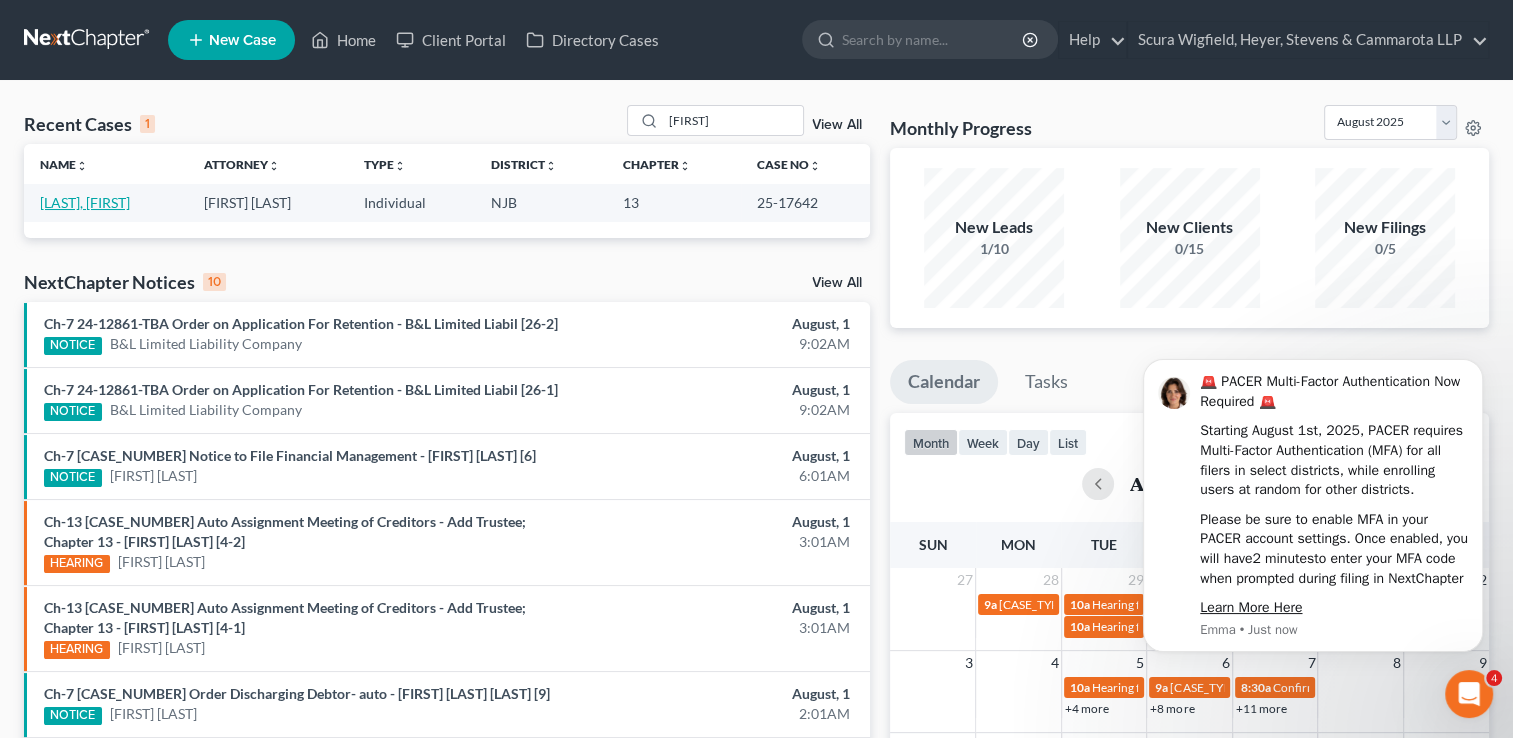 click on "[LAST], [FIRST]" at bounding box center [85, 202] 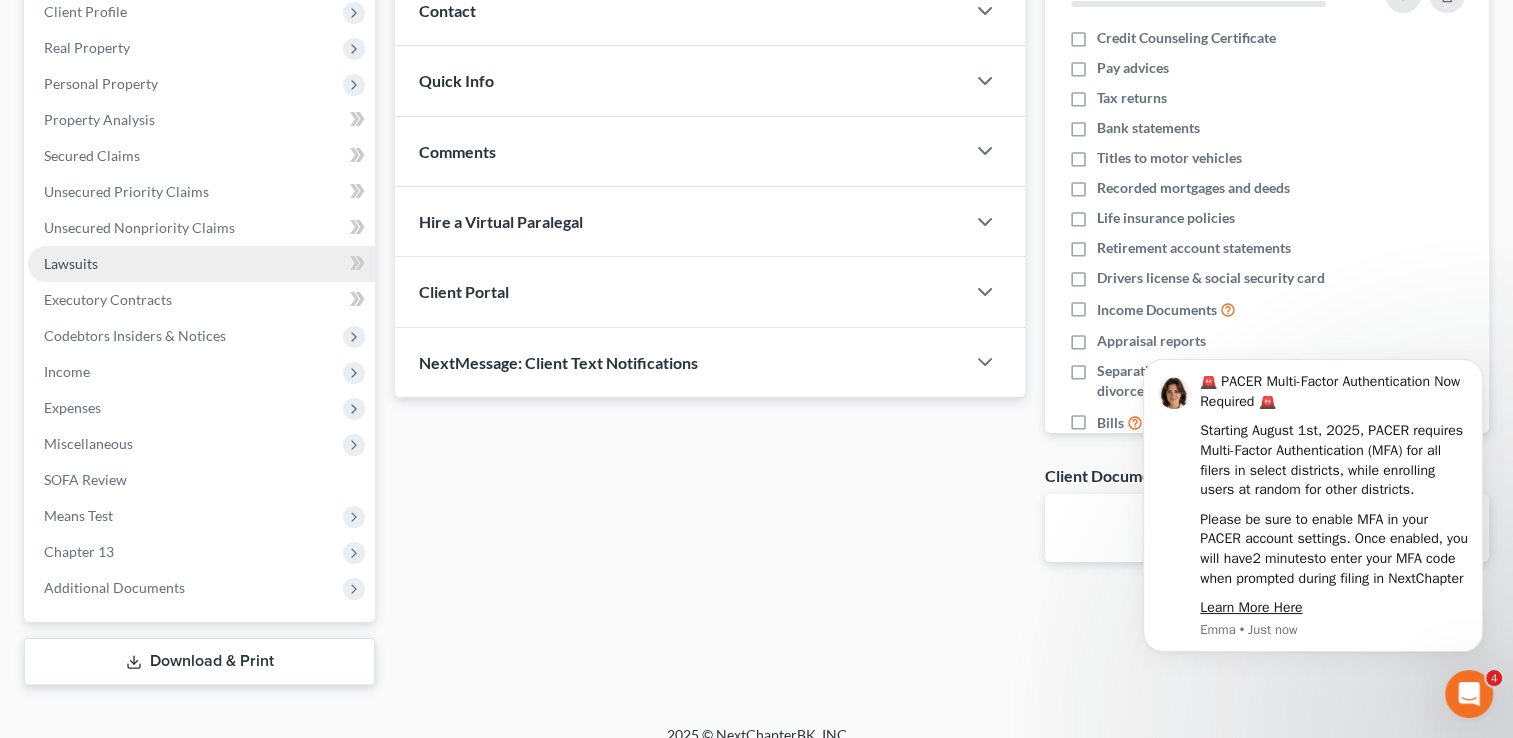 scroll, scrollTop: 100, scrollLeft: 0, axis: vertical 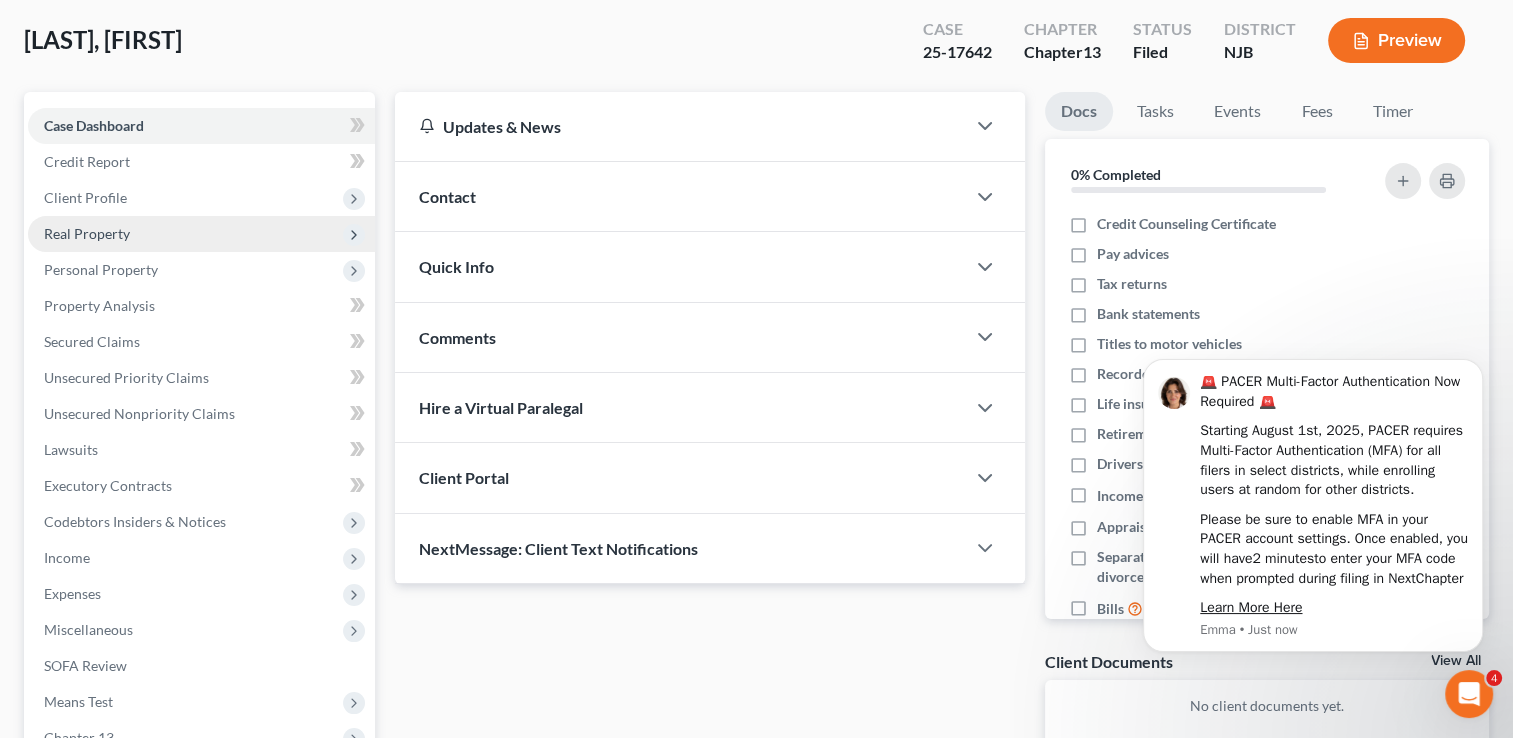 click on "Real Property" at bounding box center (87, 233) 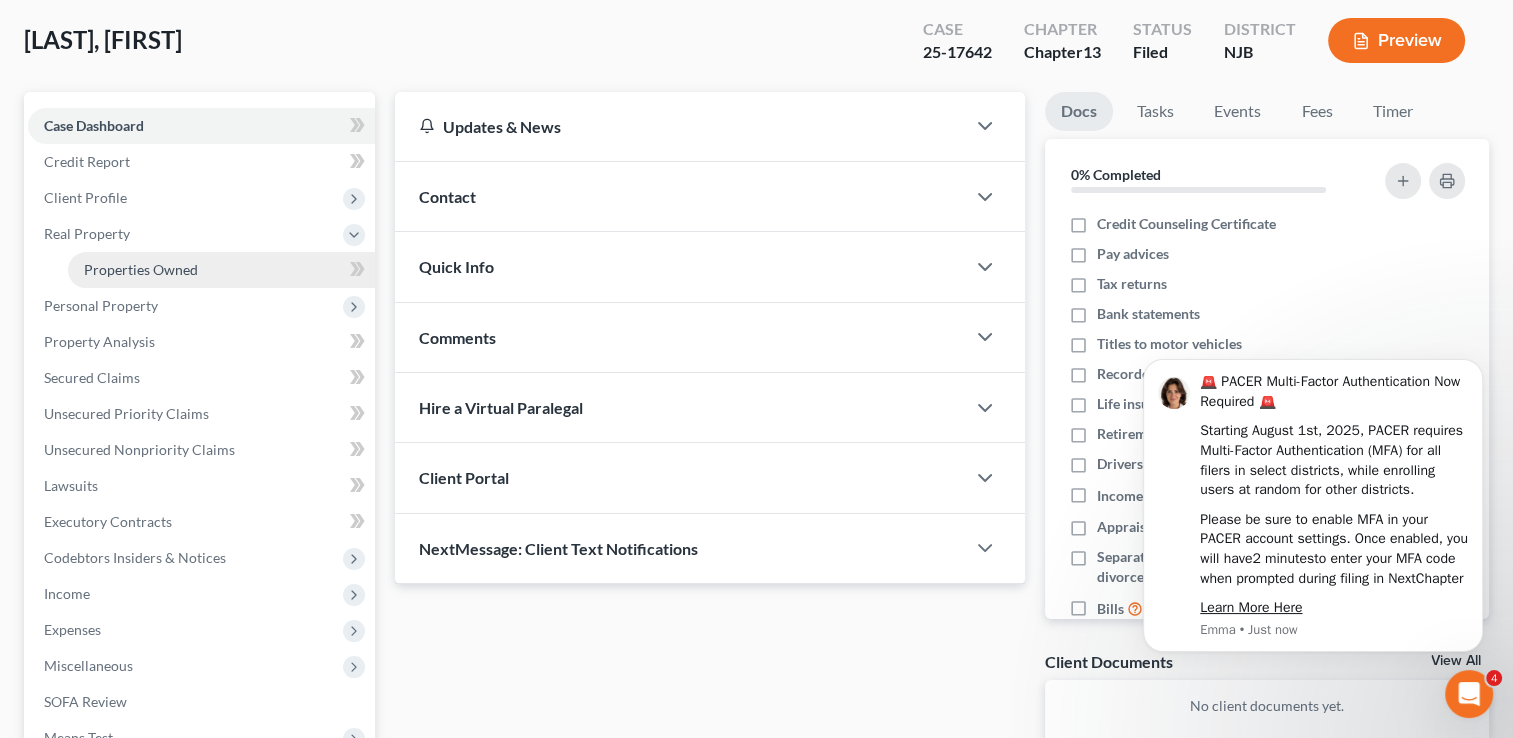 click on "Properties Owned" at bounding box center [141, 269] 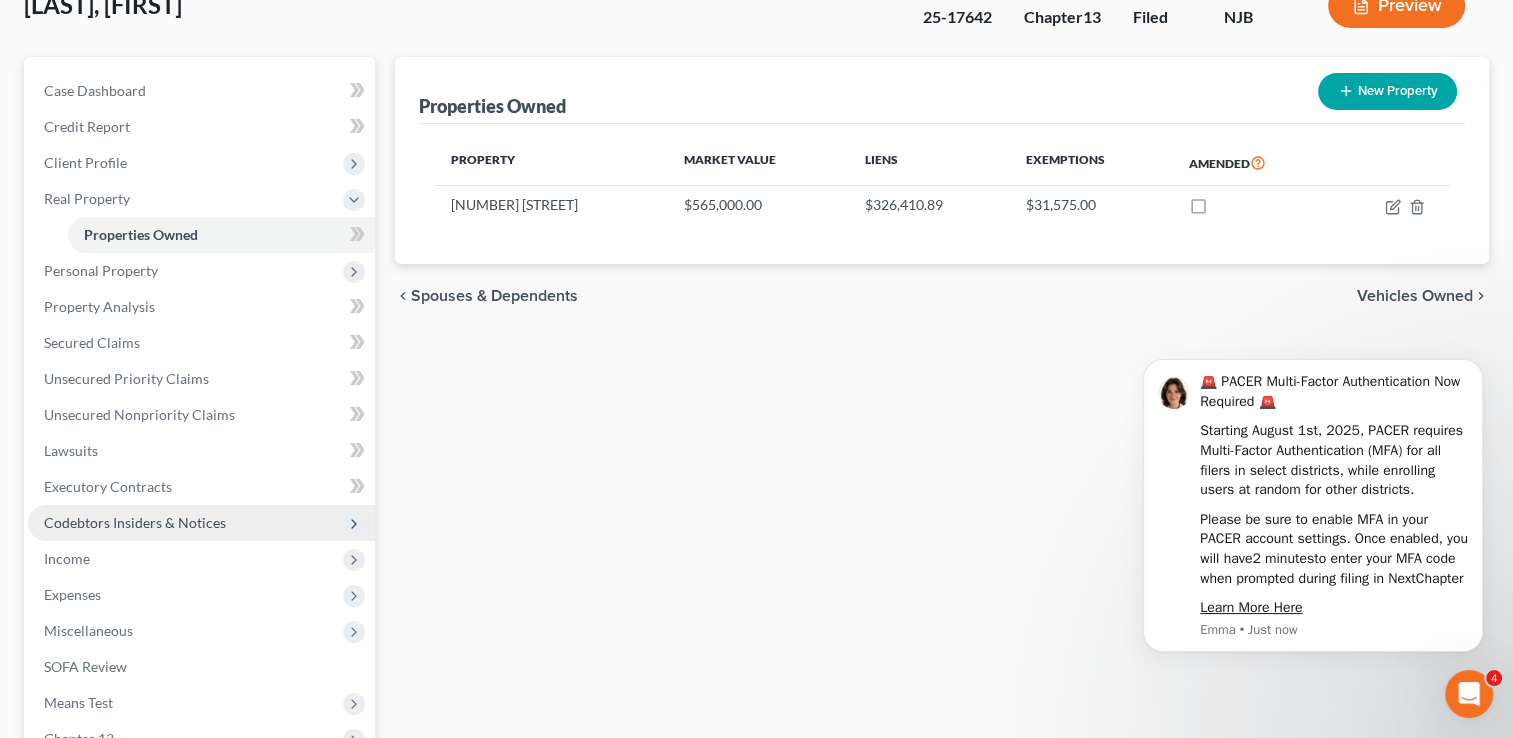scroll, scrollTop: 300, scrollLeft: 0, axis: vertical 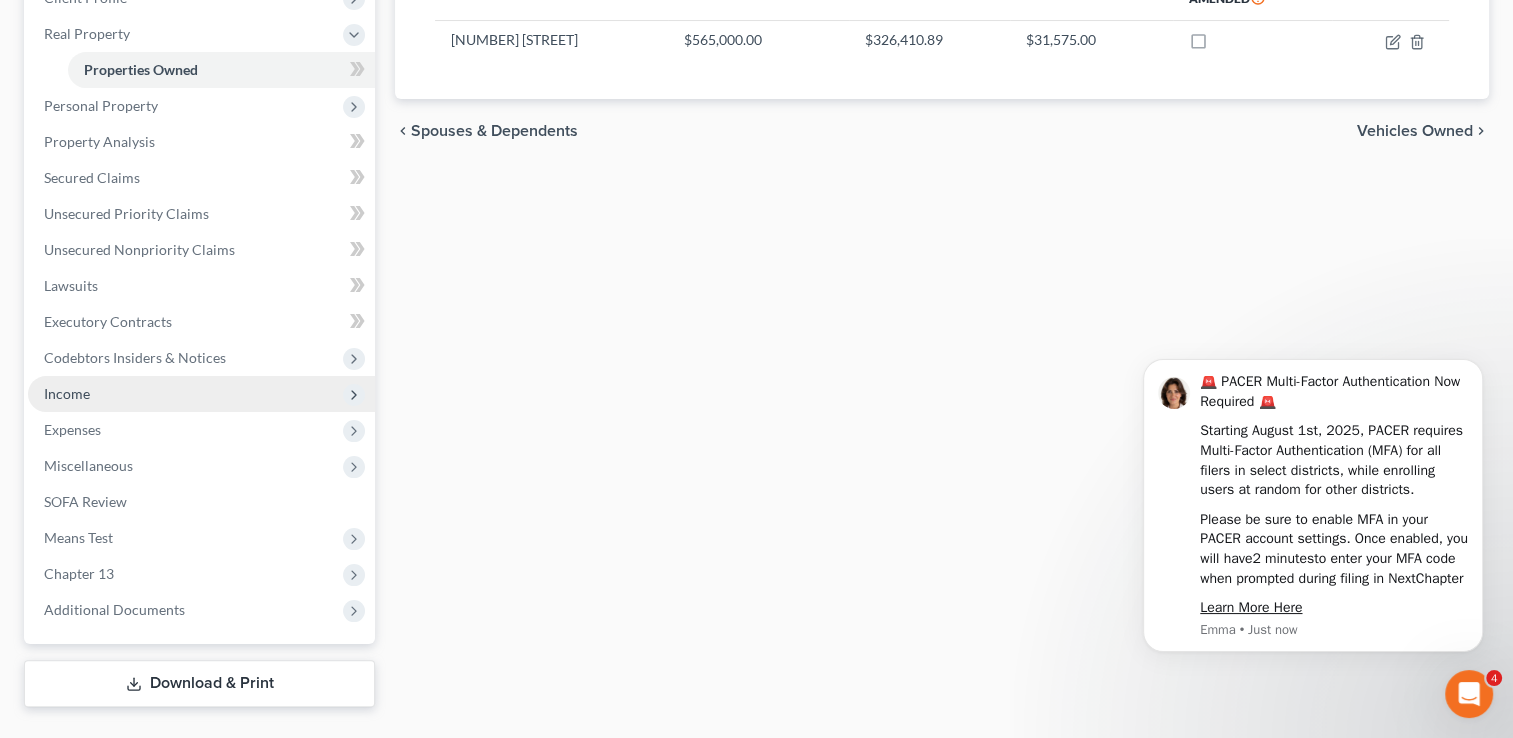 click on "Income" at bounding box center (67, 393) 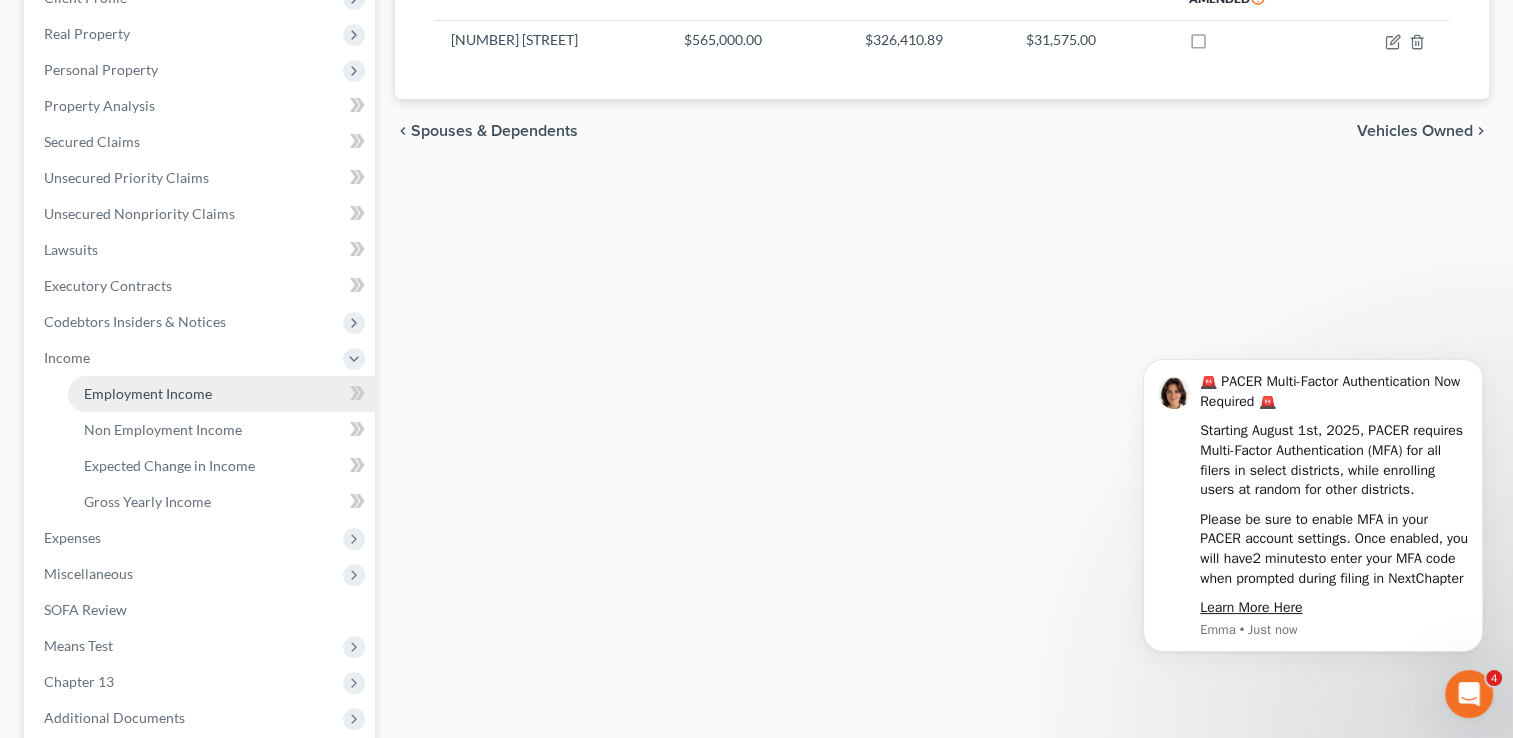 click on "Employment Income" at bounding box center (148, 393) 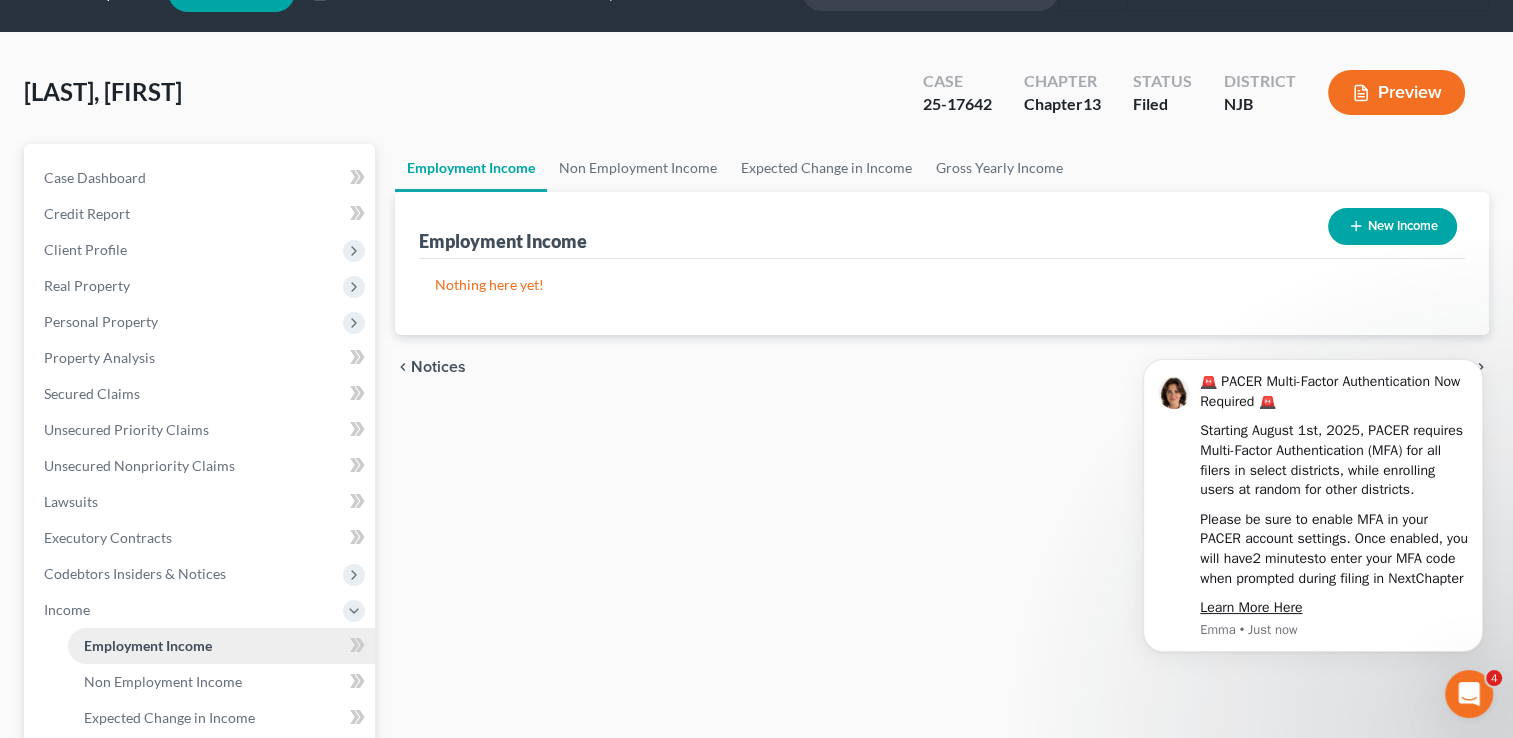 scroll, scrollTop: 0, scrollLeft: 0, axis: both 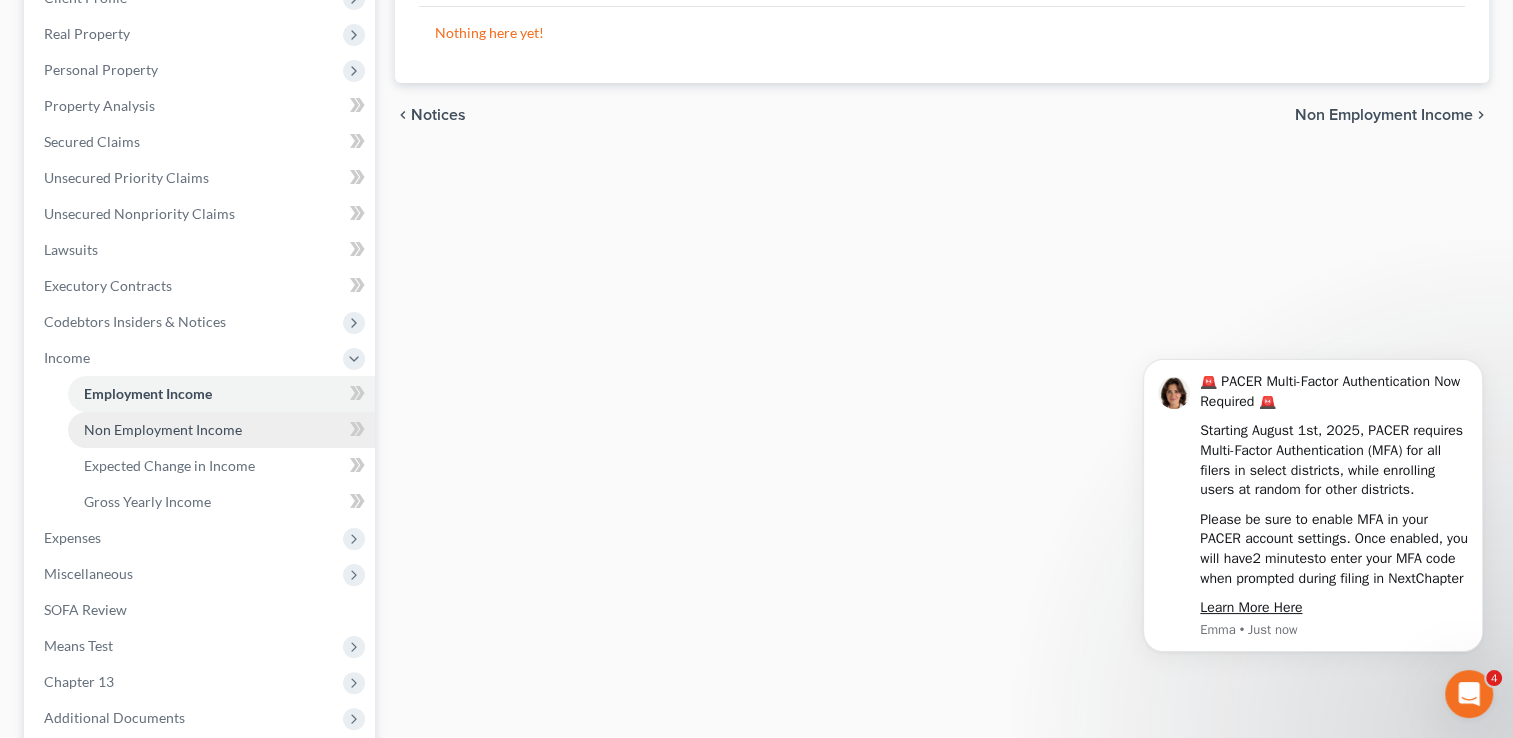 click on "Non Employment Income" at bounding box center (163, 429) 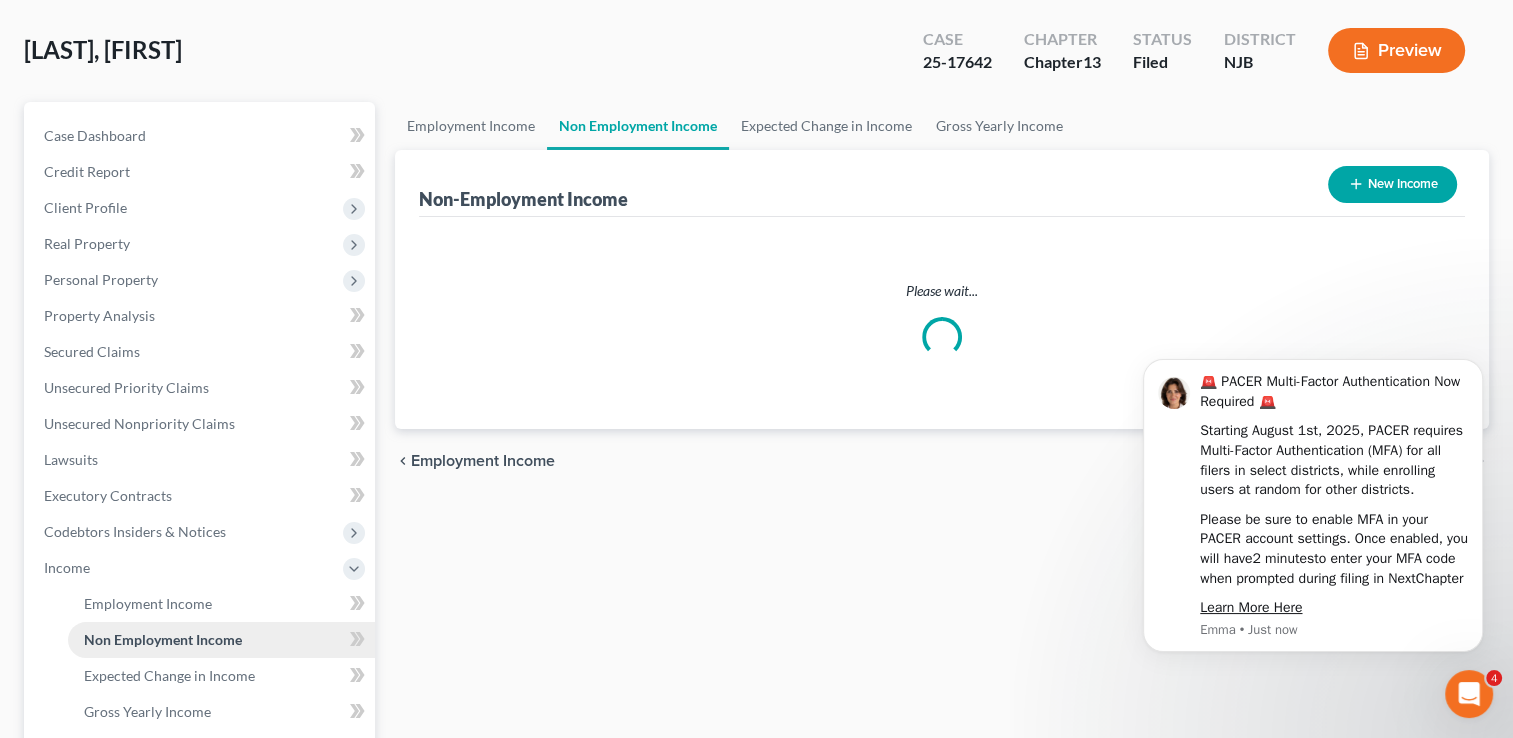 scroll, scrollTop: 0, scrollLeft: 0, axis: both 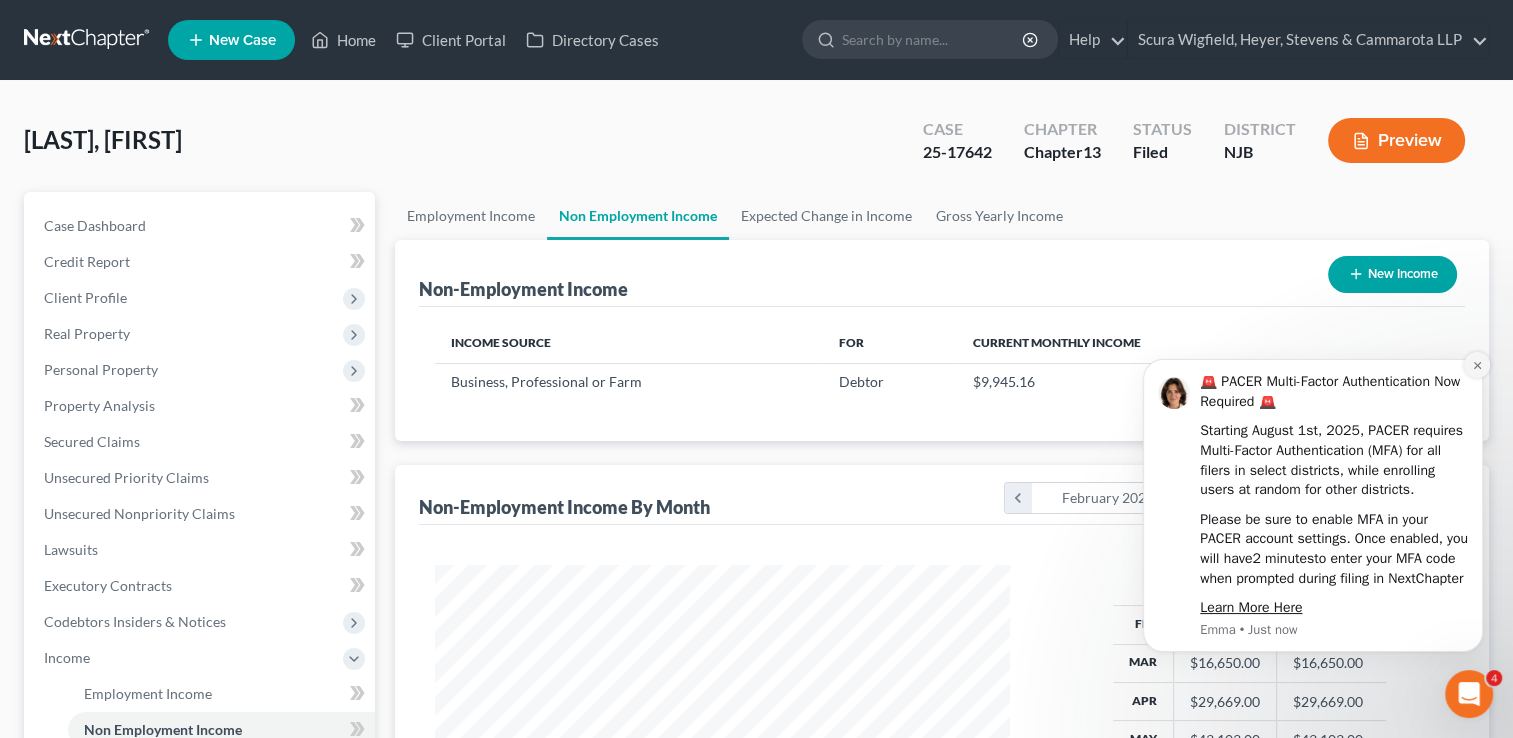 click 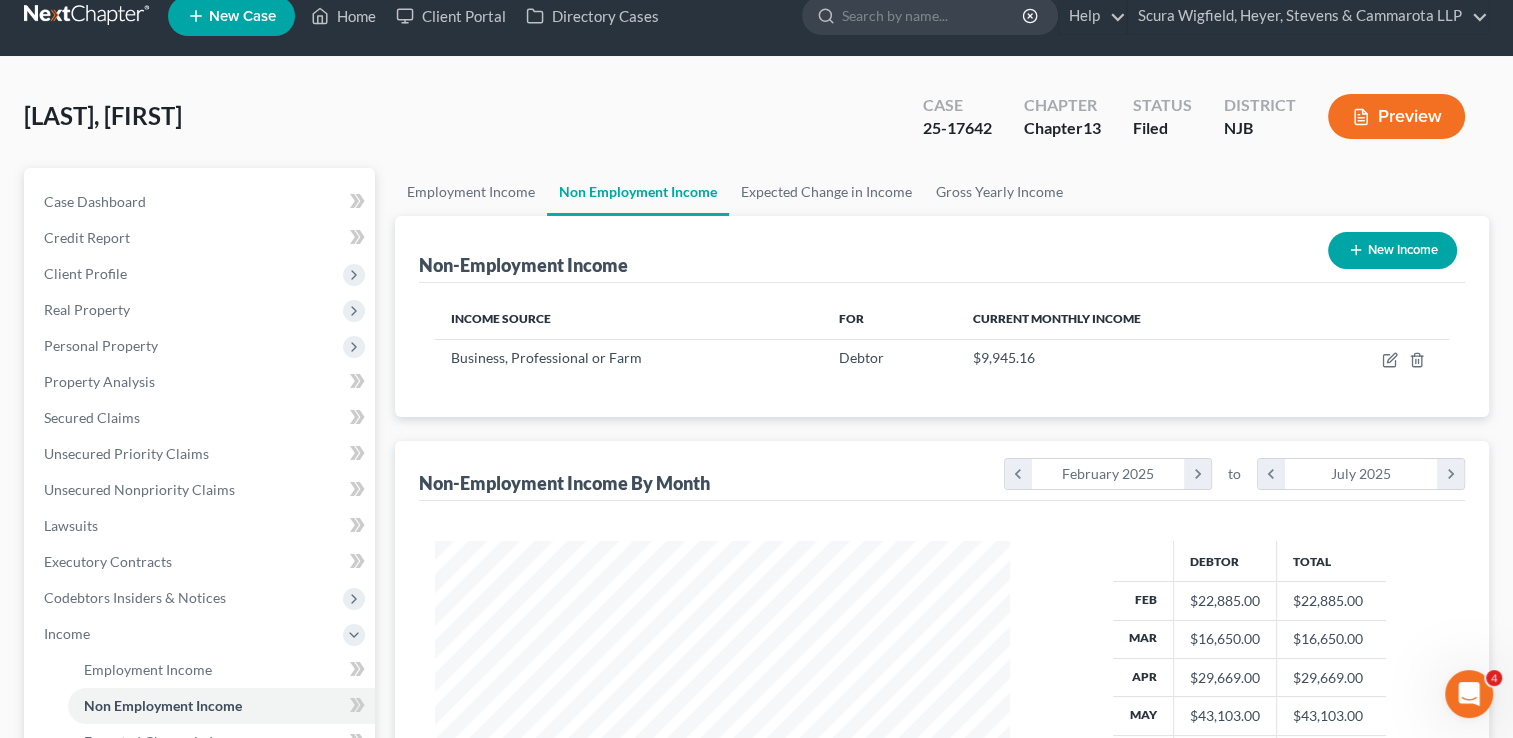 scroll, scrollTop: 200, scrollLeft: 0, axis: vertical 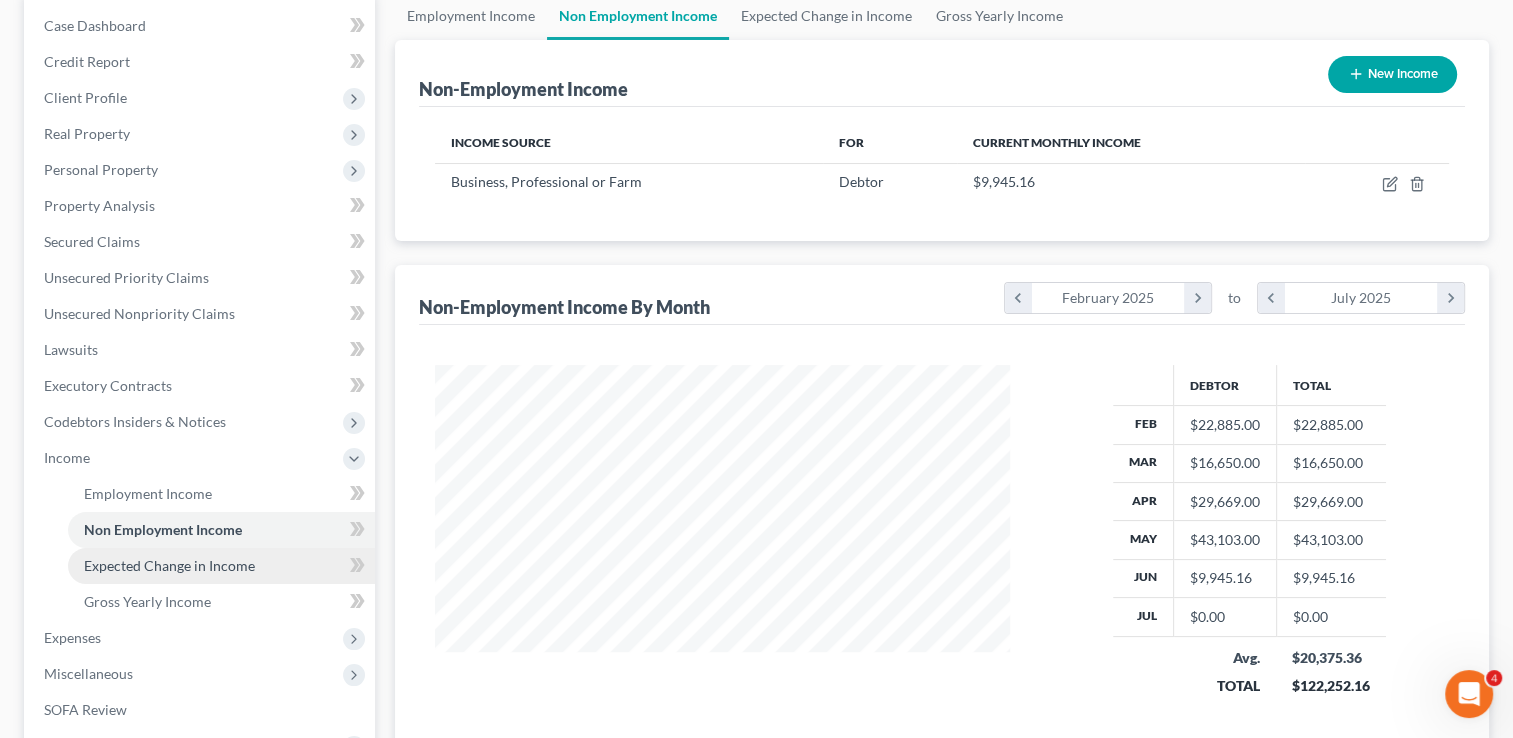 click on "Expected Change in Income" at bounding box center [169, 565] 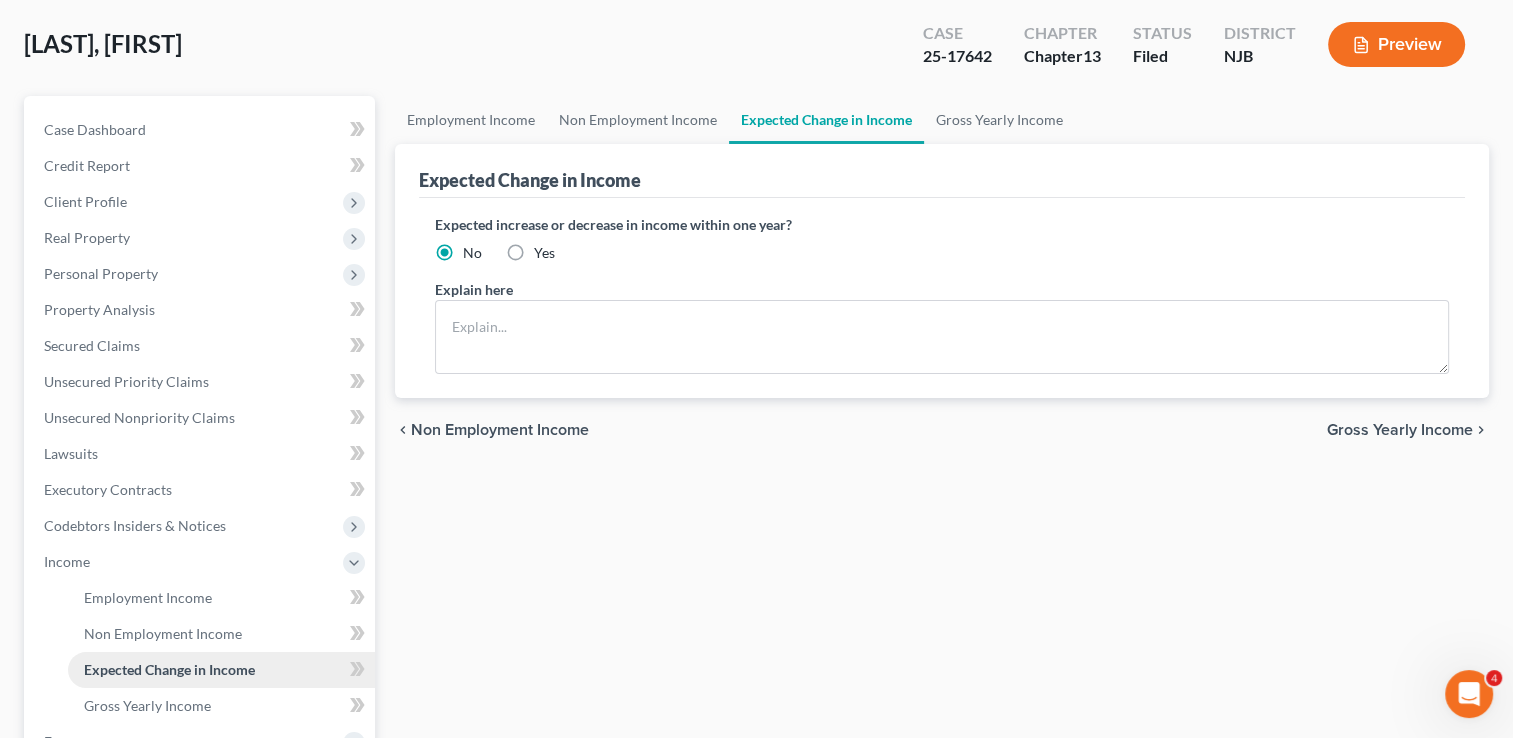scroll, scrollTop: 200, scrollLeft: 0, axis: vertical 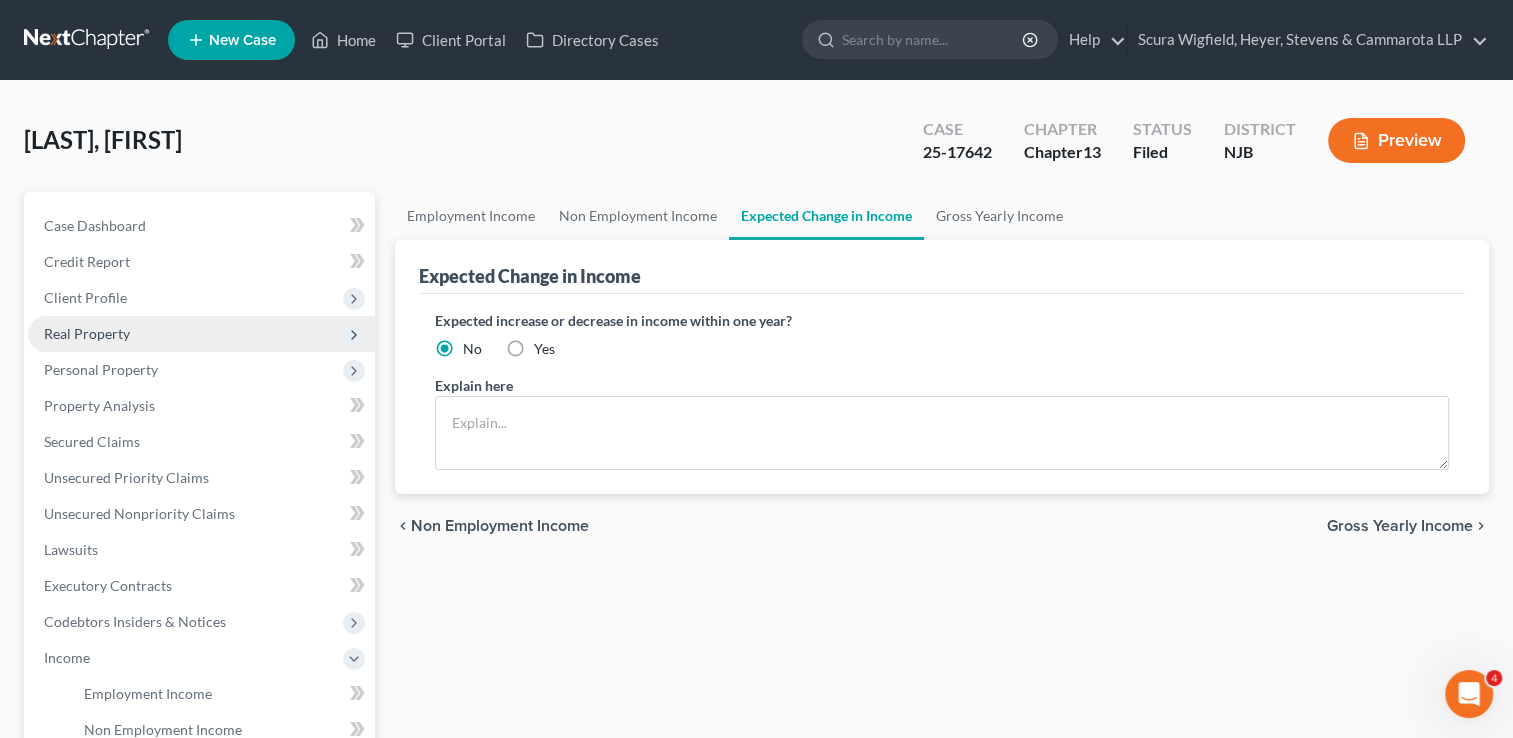 click on "Real Property" at bounding box center (201, 334) 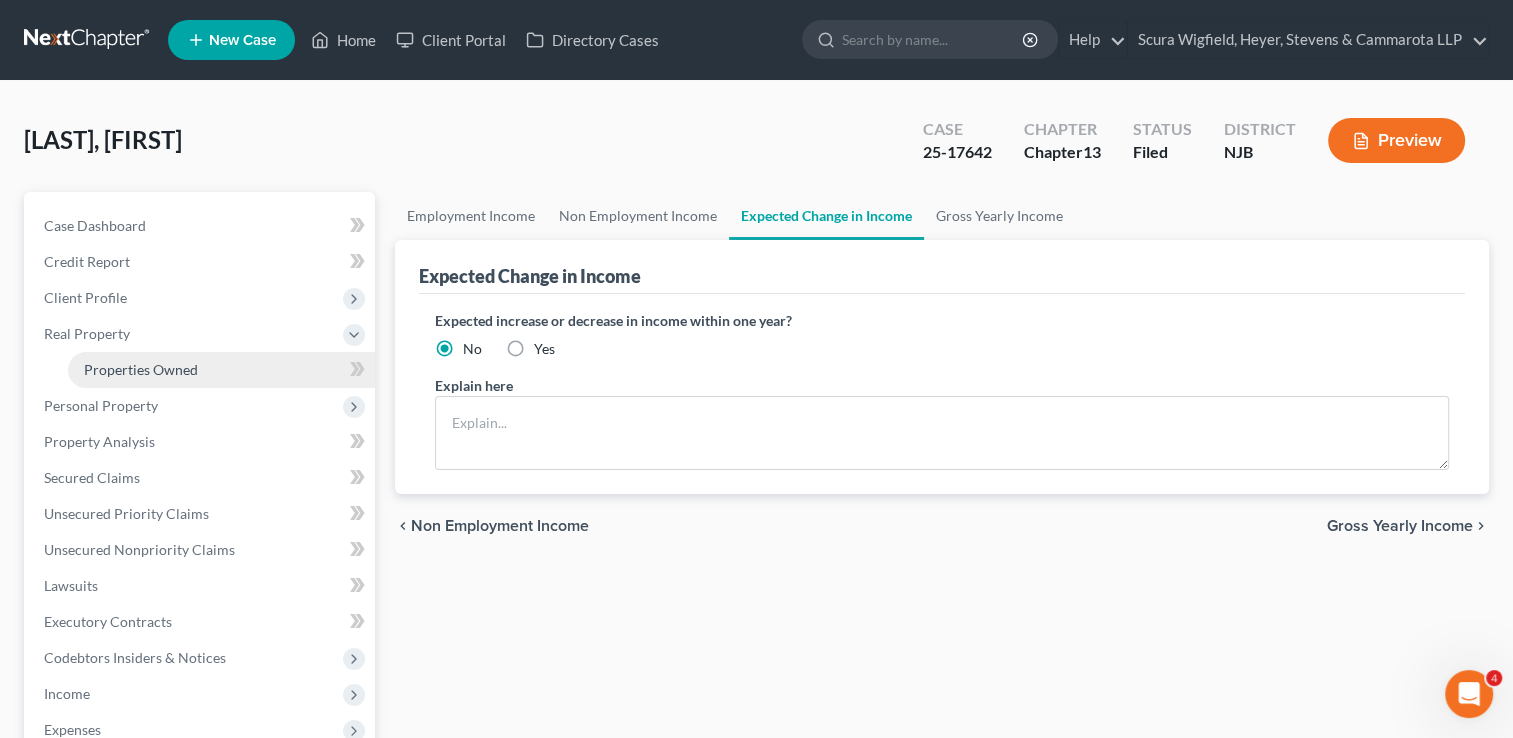 click on "Properties Owned" at bounding box center (141, 369) 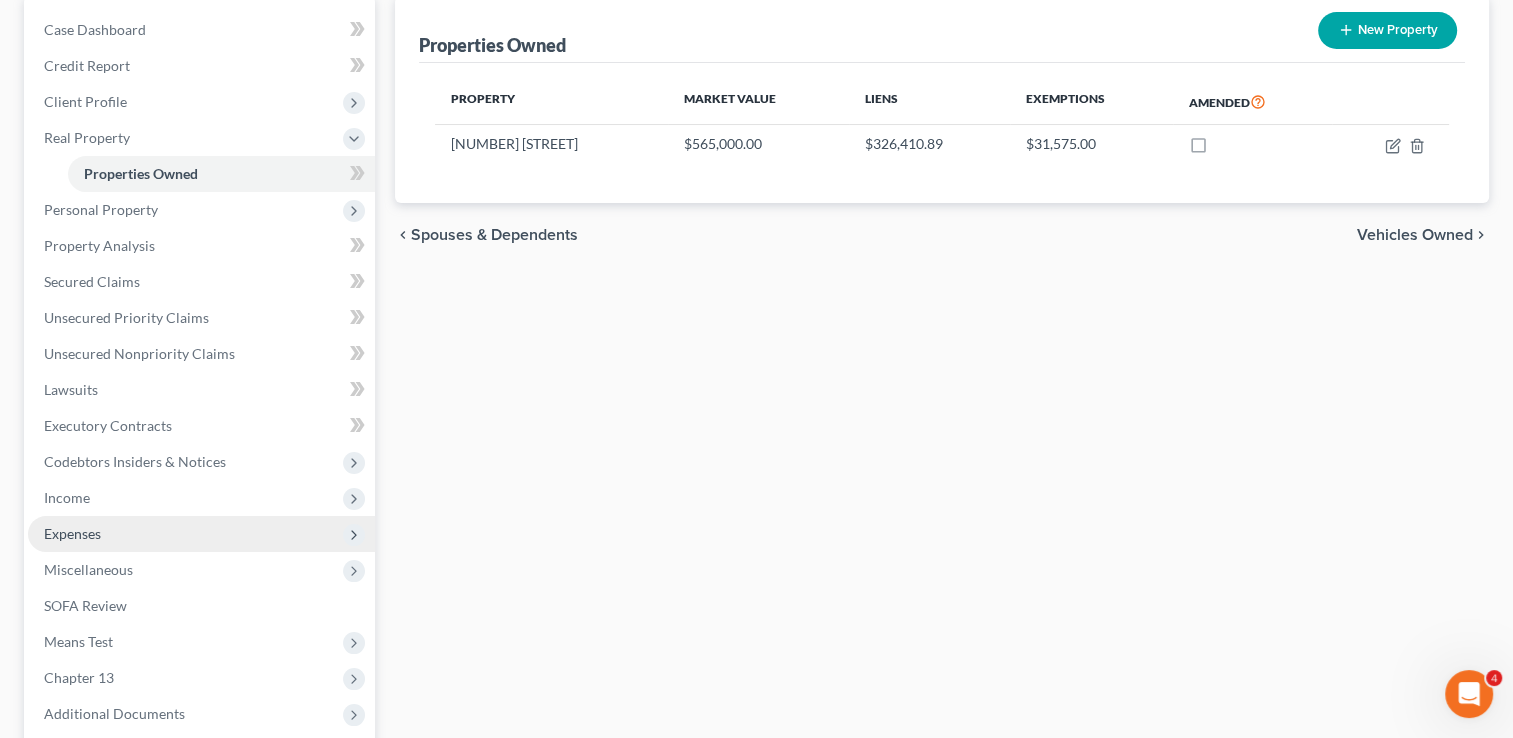scroll, scrollTop: 200, scrollLeft: 0, axis: vertical 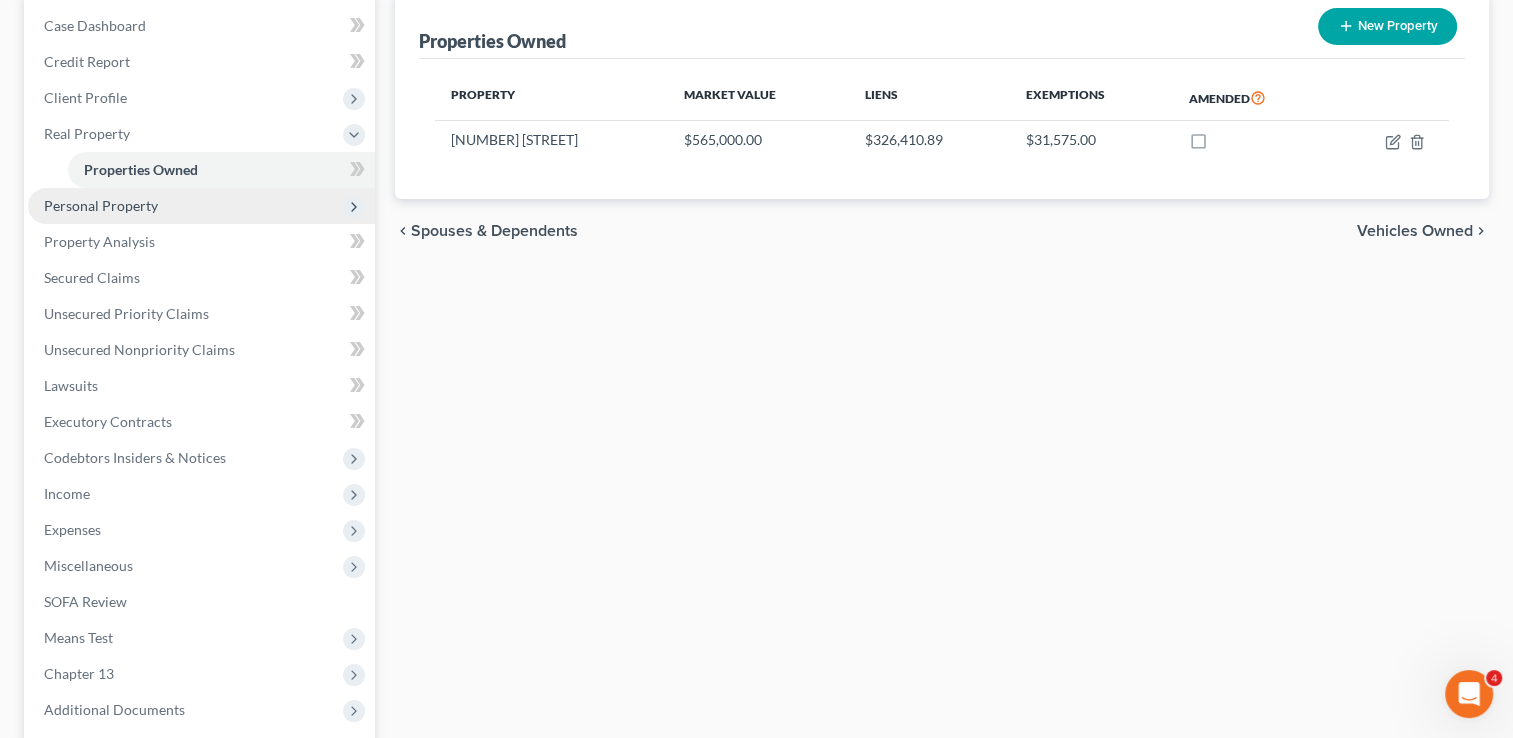click on "Personal Property" at bounding box center [101, 205] 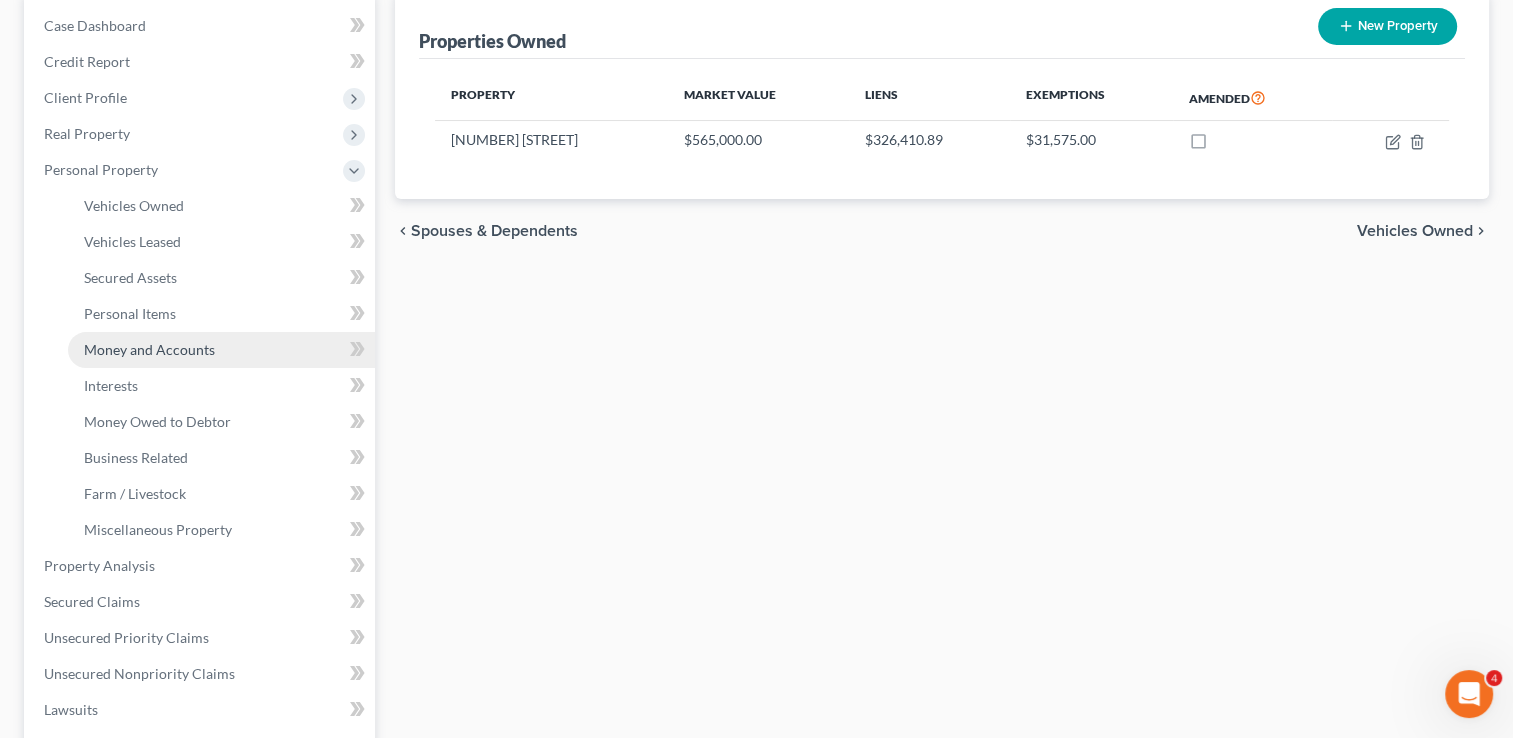 click on "Money and Accounts" at bounding box center (149, 349) 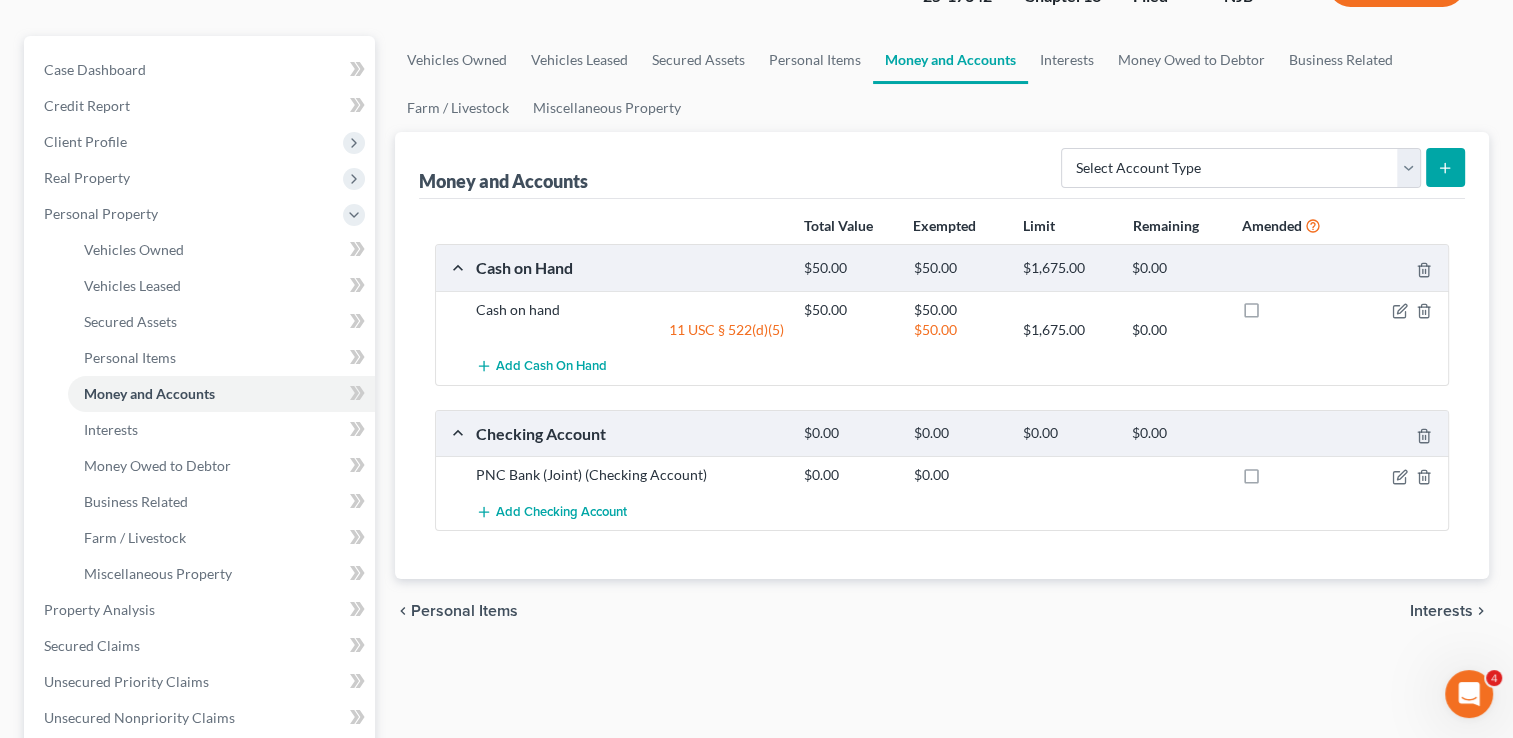 scroll, scrollTop: 200, scrollLeft: 0, axis: vertical 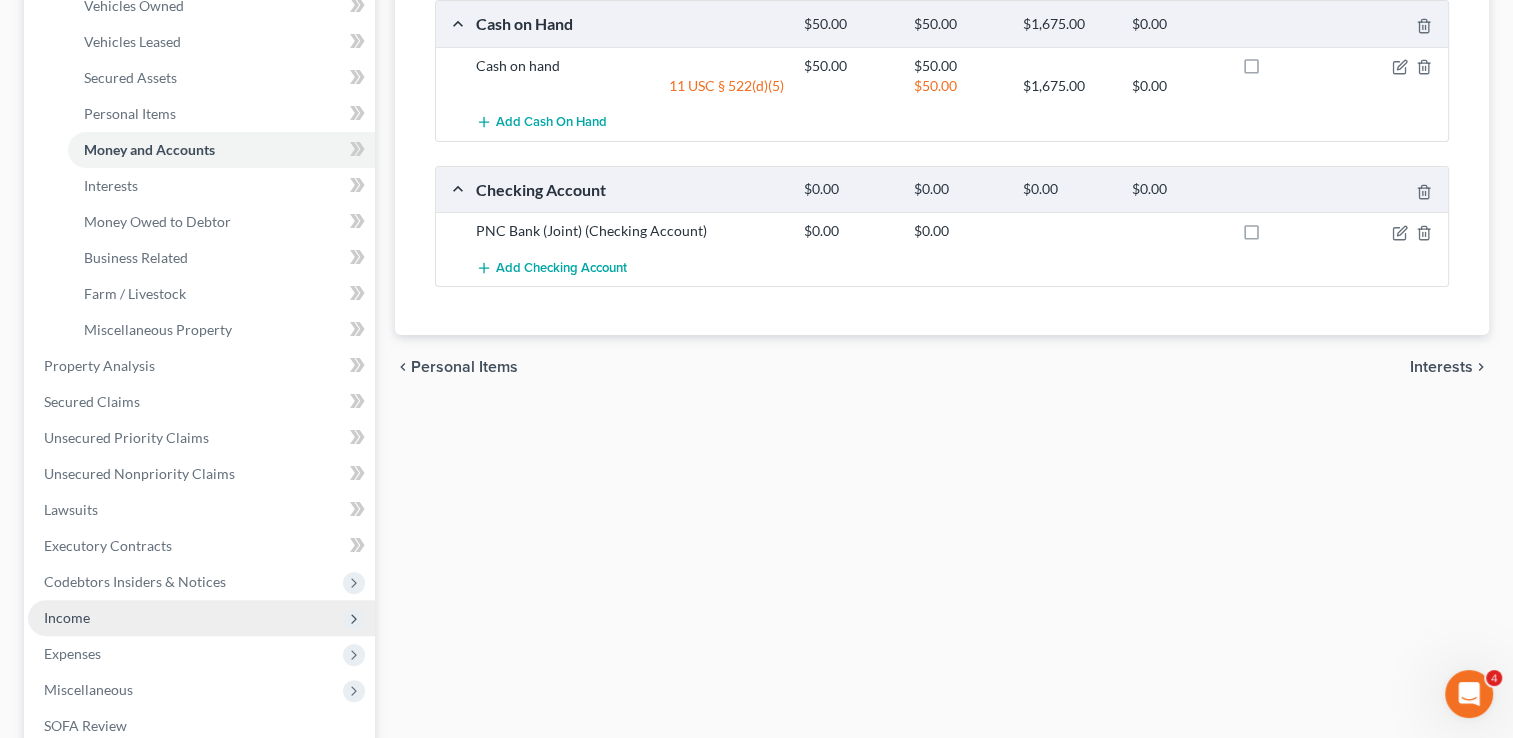 click on "Income" at bounding box center (201, 618) 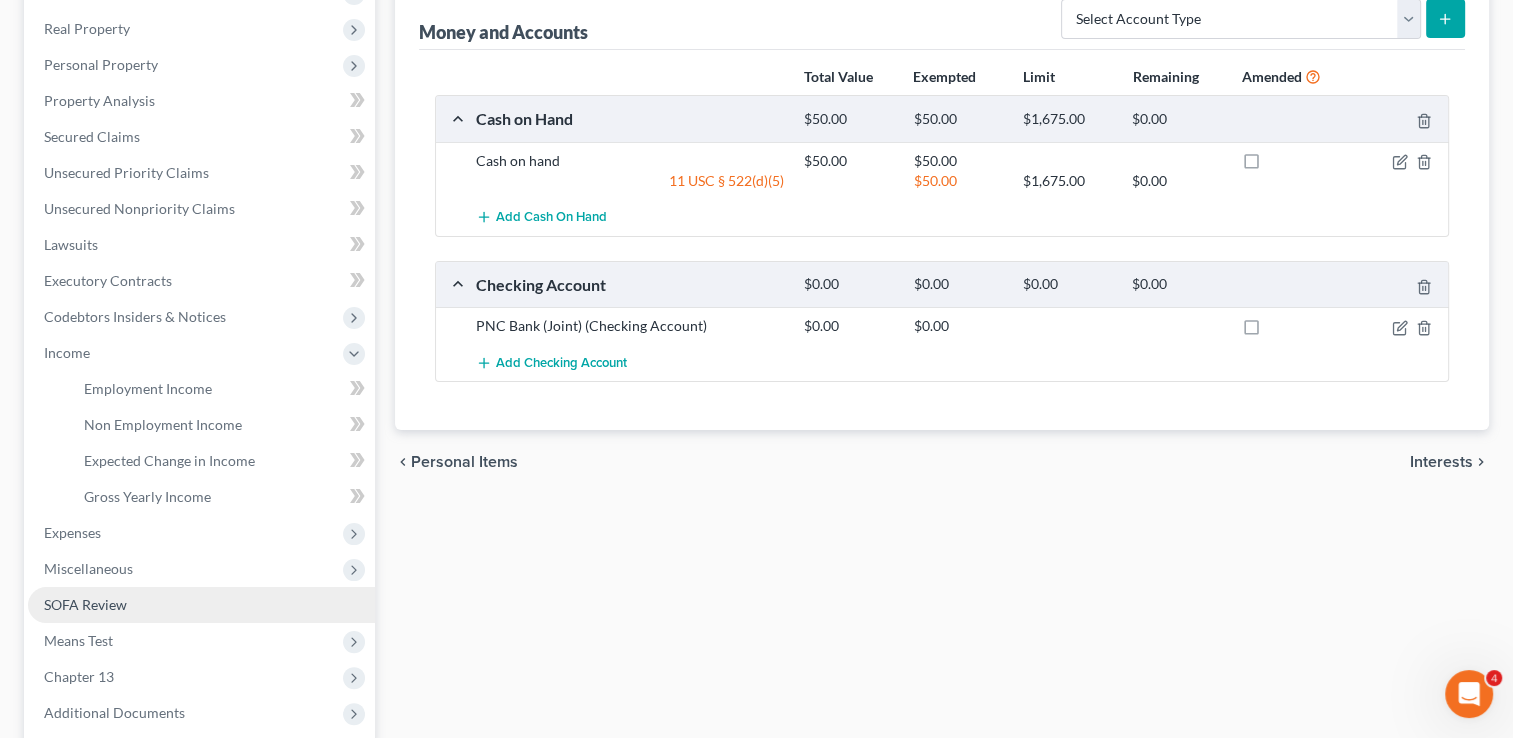 scroll, scrollTop: 451, scrollLeft: 0, axis: vertical 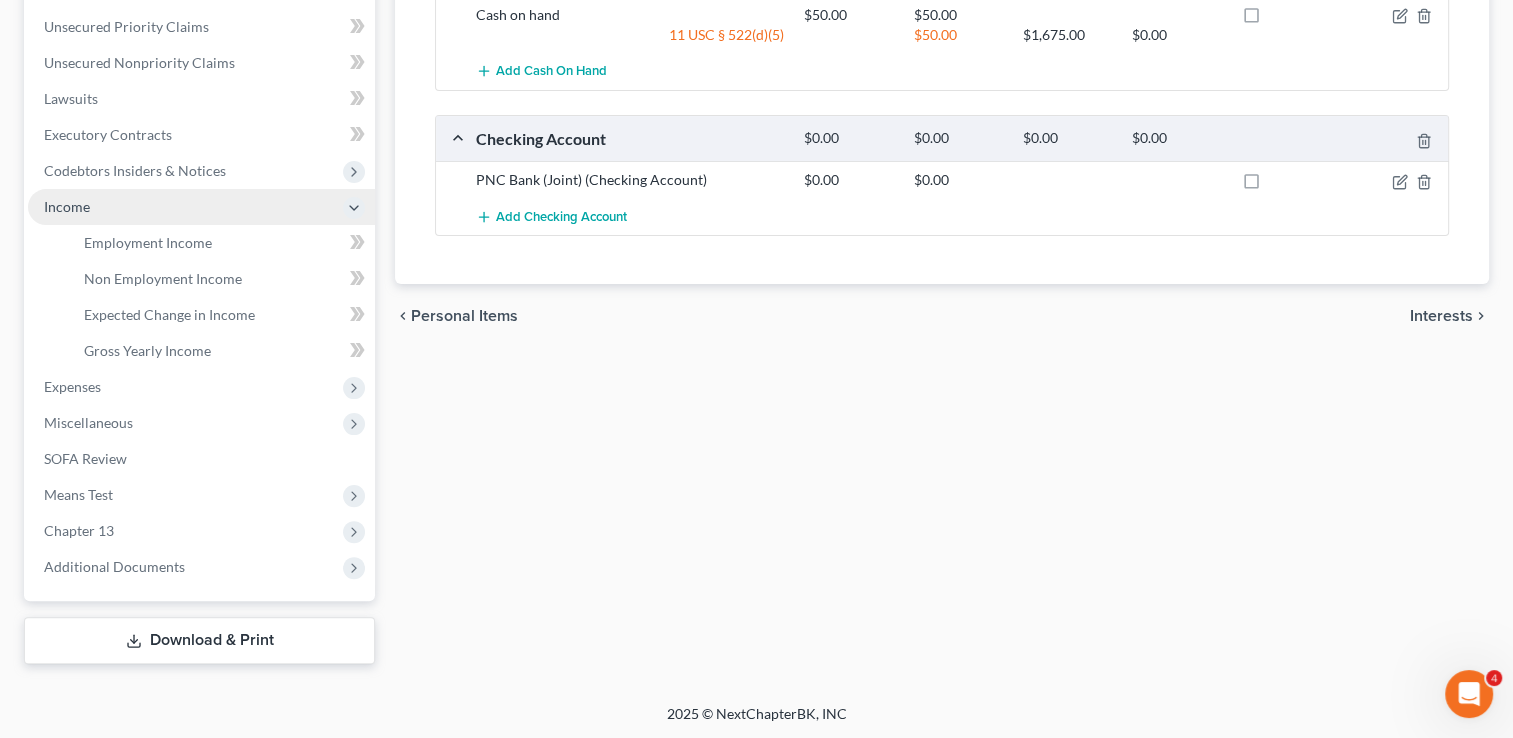click on "Income" at bounding box center [67, 206] 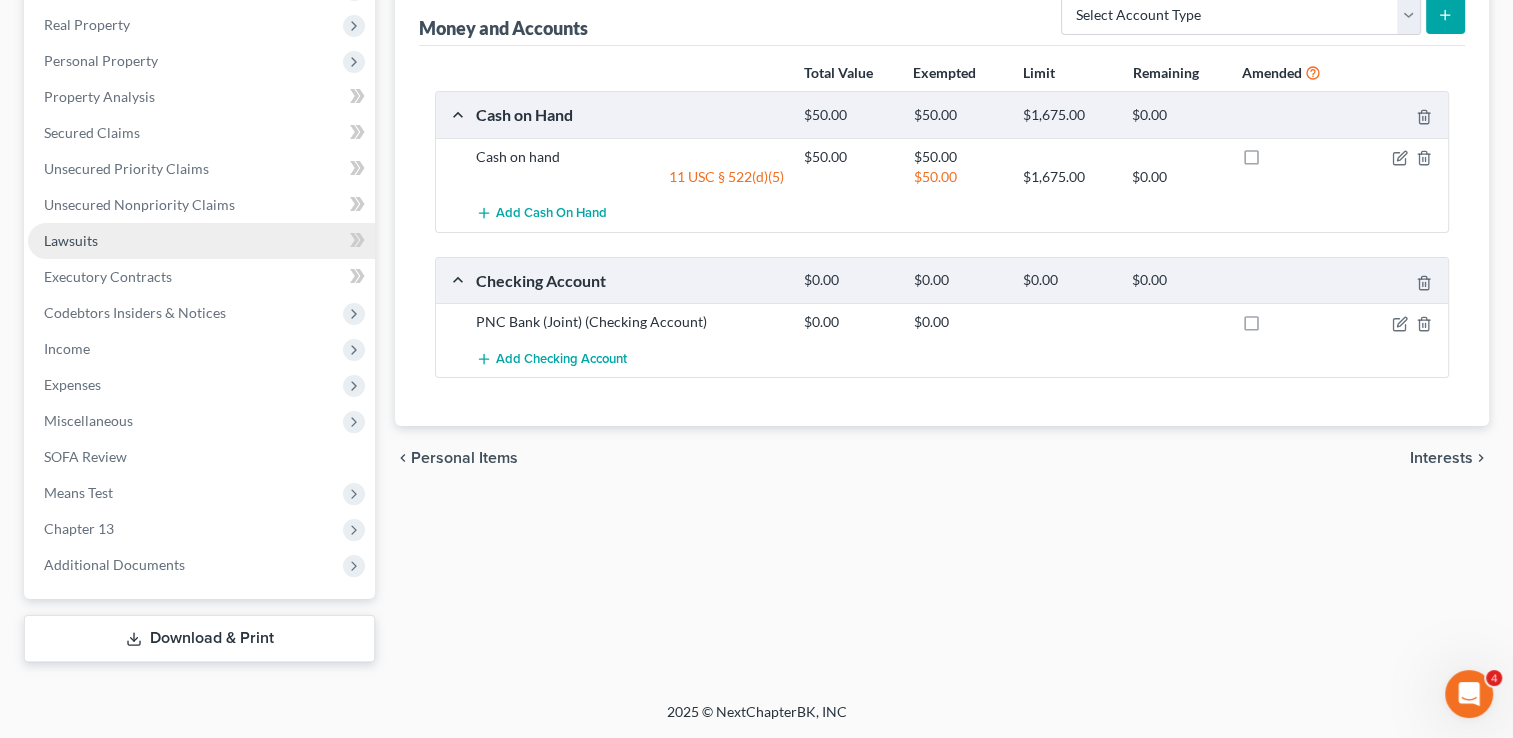 scroll, scrollTop: 307, scrollLeft: 0, axis: vertical 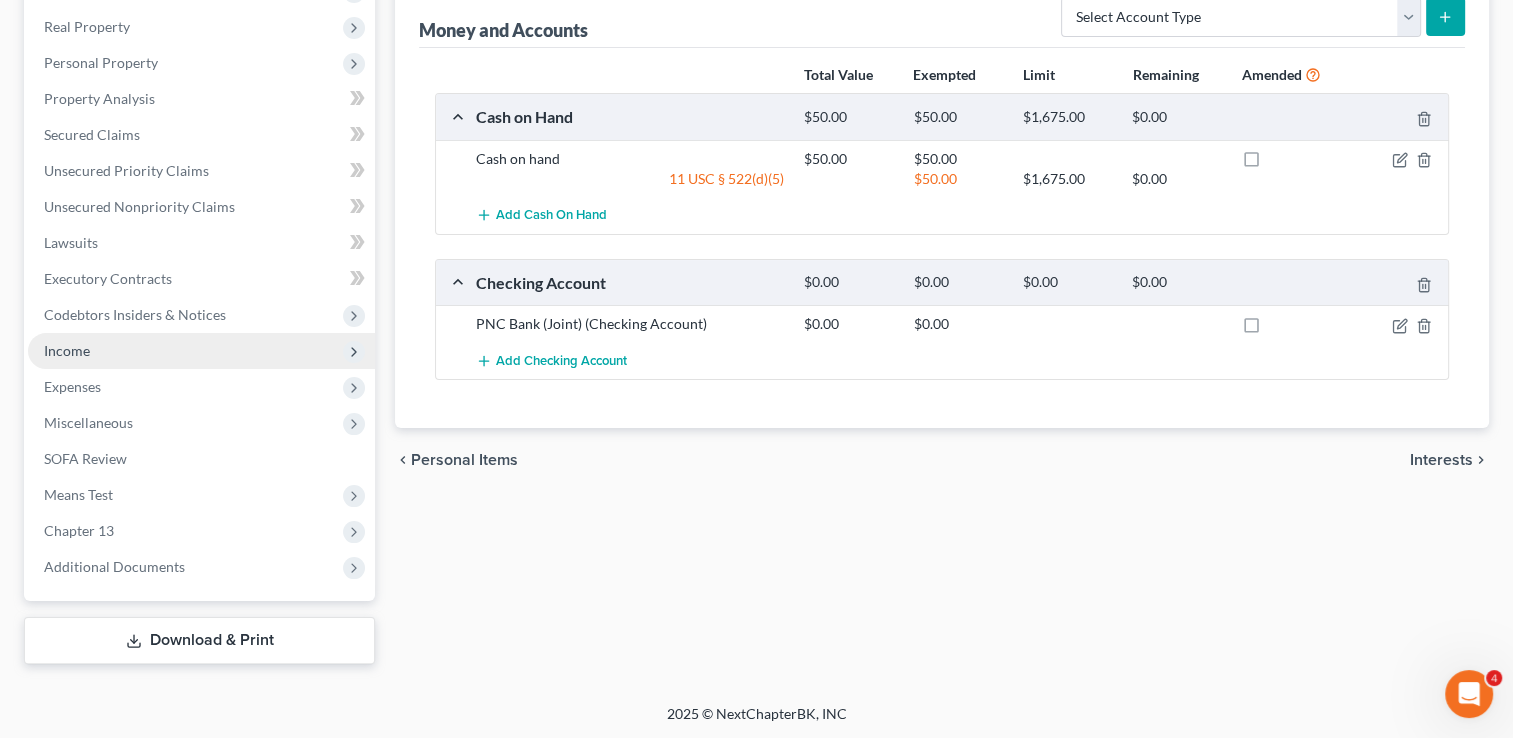 click on "Income" at bounding box center (201, 351) 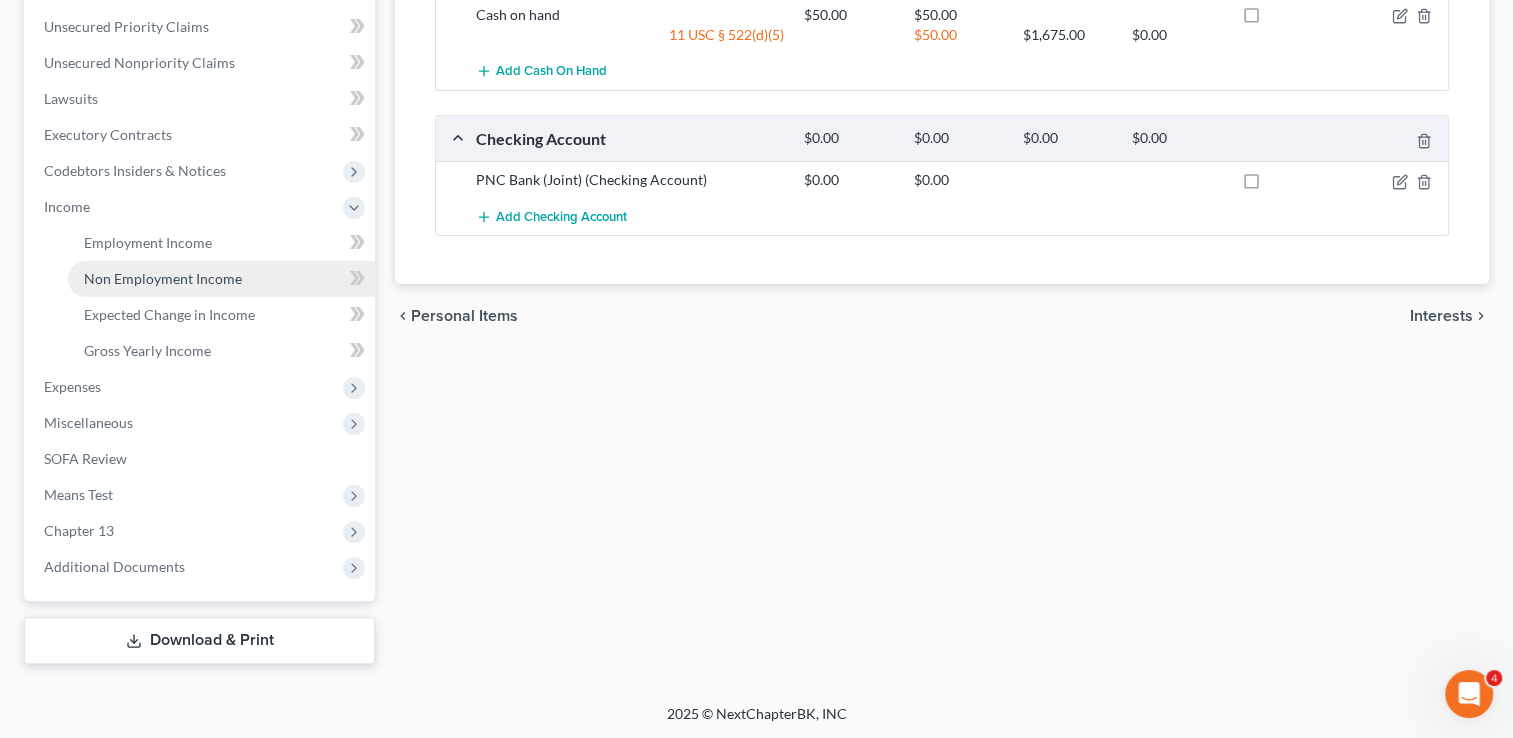 click on "Non Employment Income" at bounding box center (163, 278) 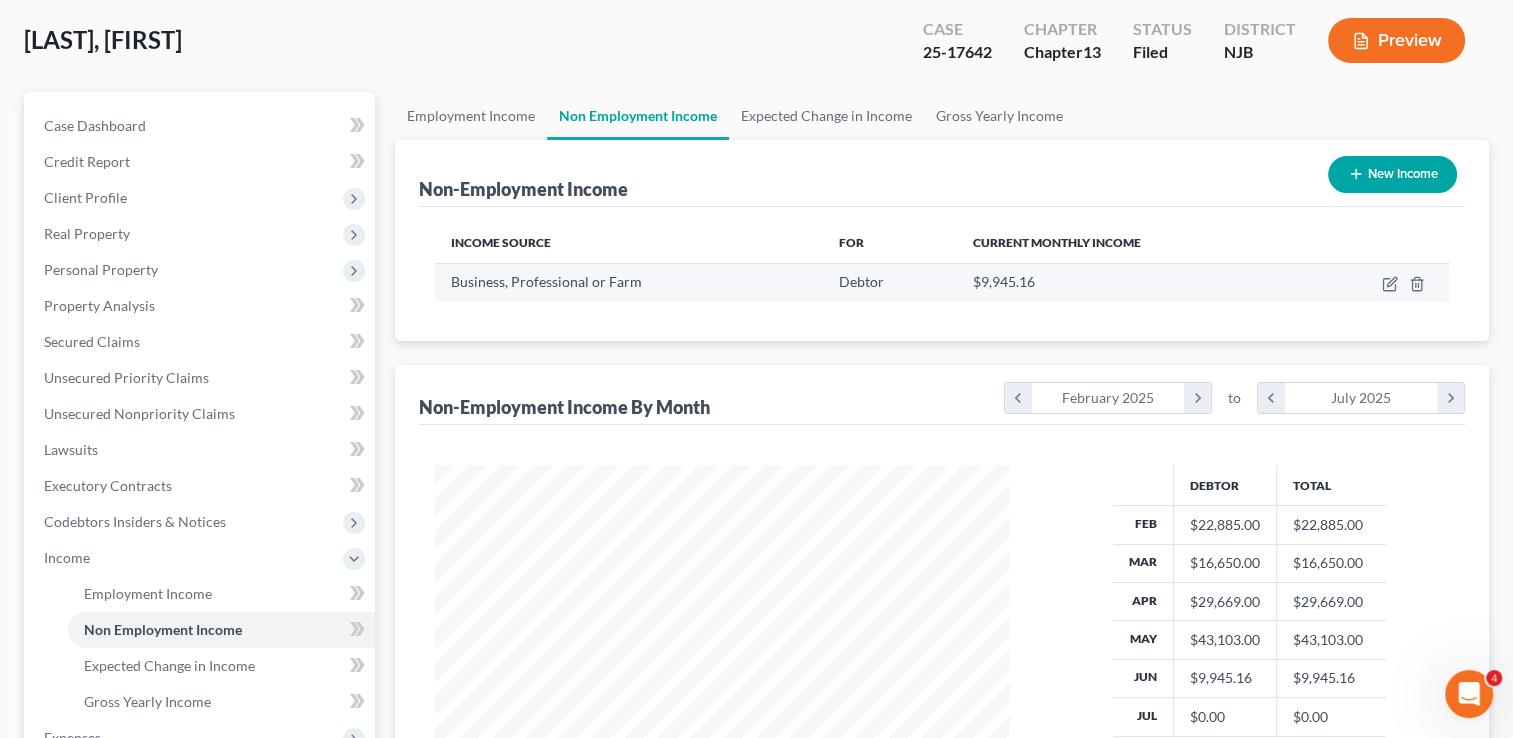scroll, scrollTop: 0, scrollLeft: 0, axis: both 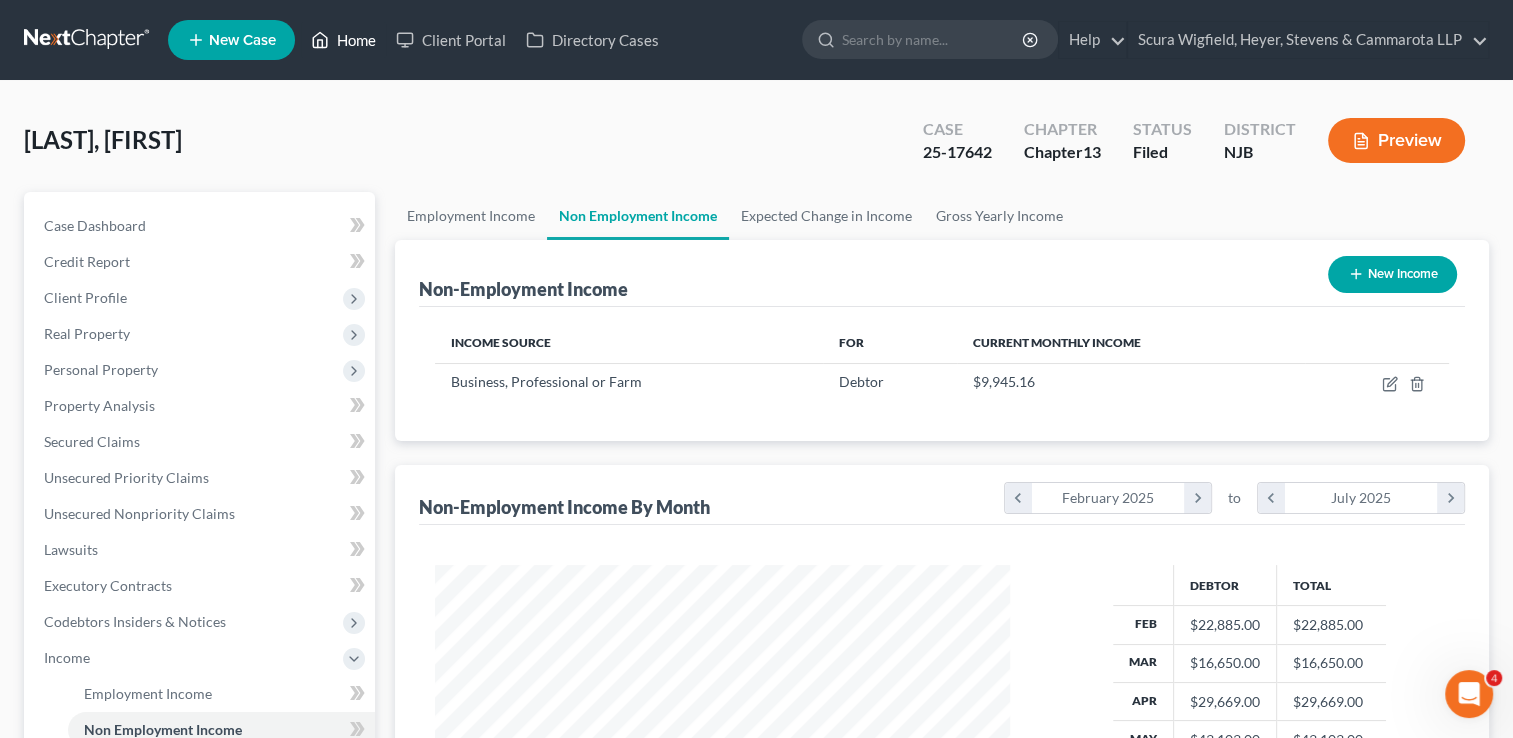 click 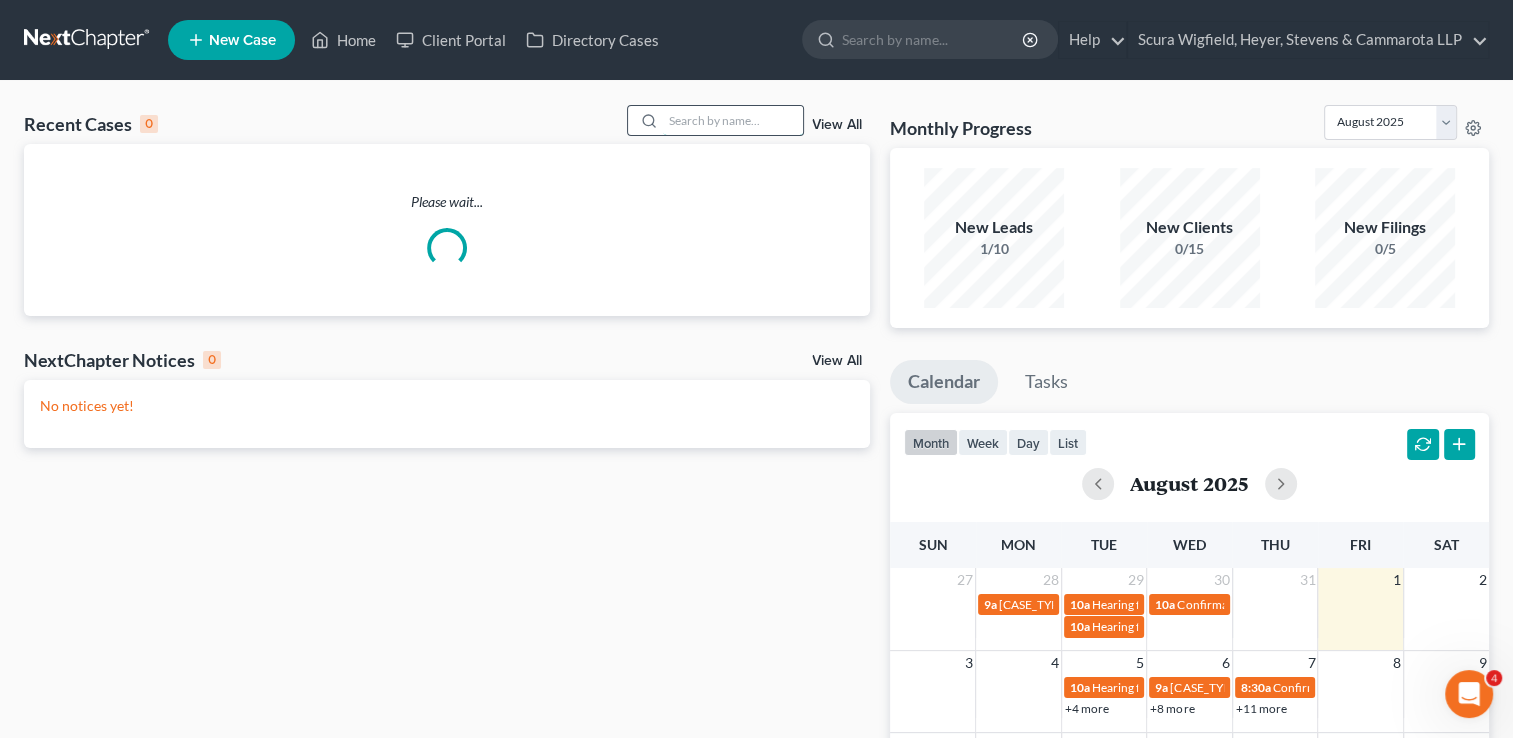 click at bounding box center (733, 120) 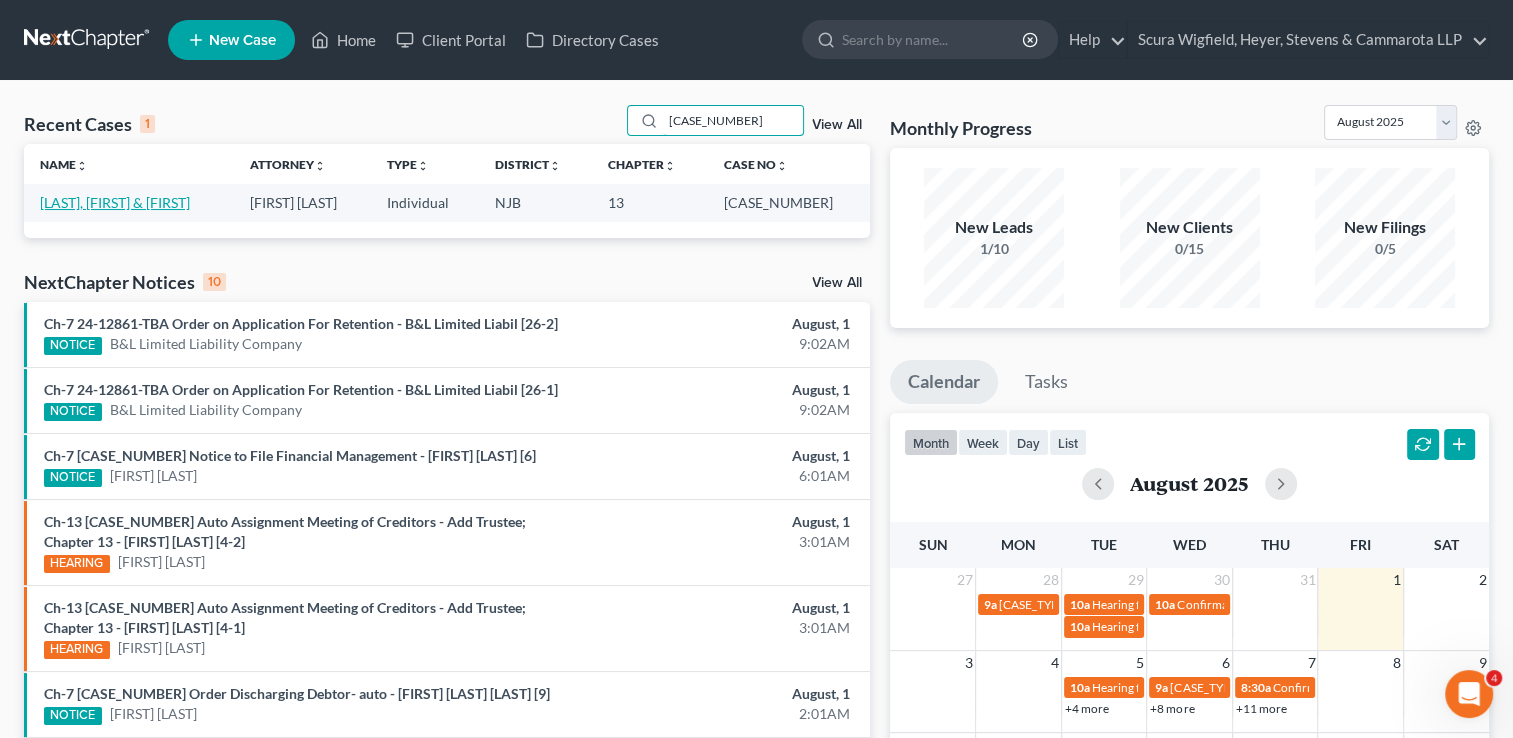 type on "[CASE_NUMBER]" 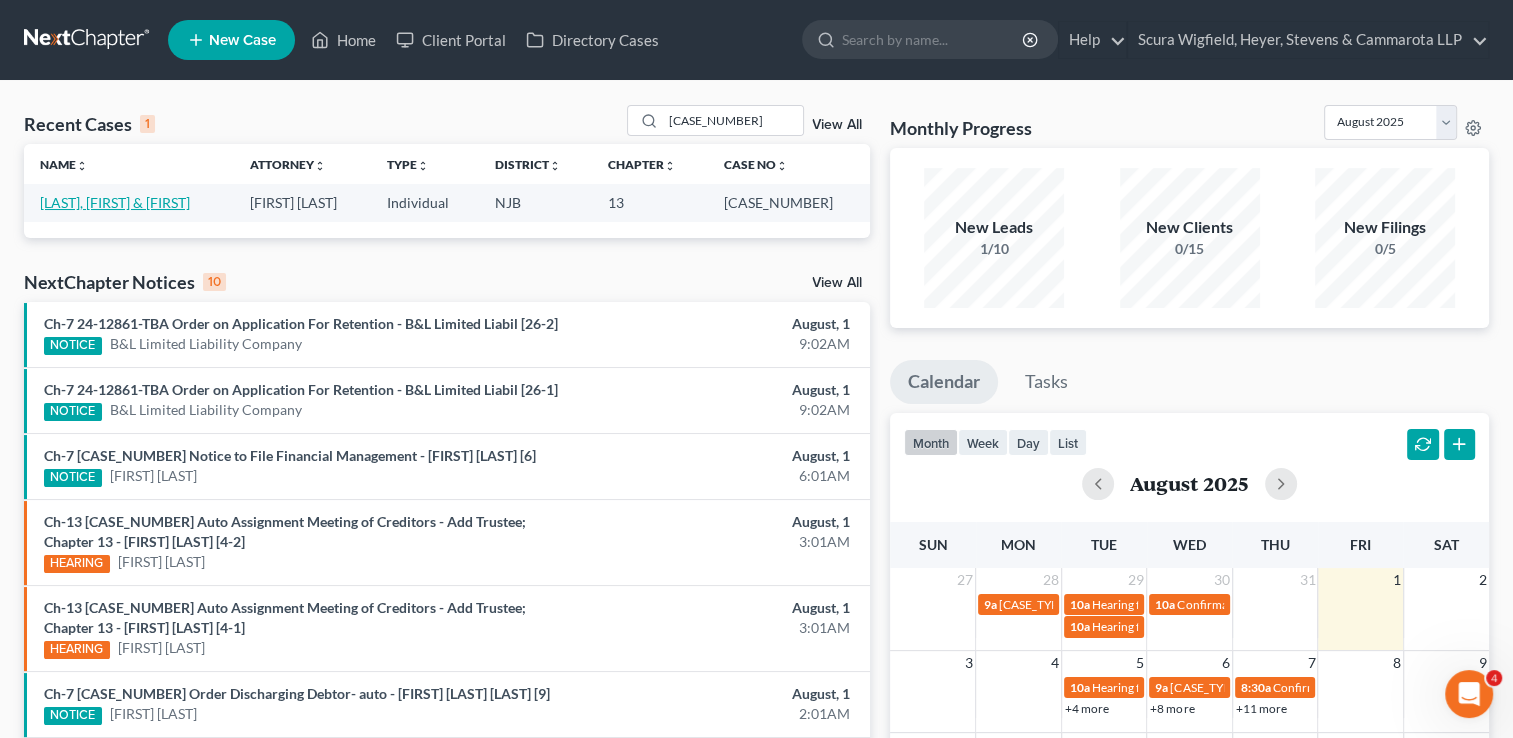 click on "[LAST], [FIRST] & [FIRST]" at bounding box center (115, 202) 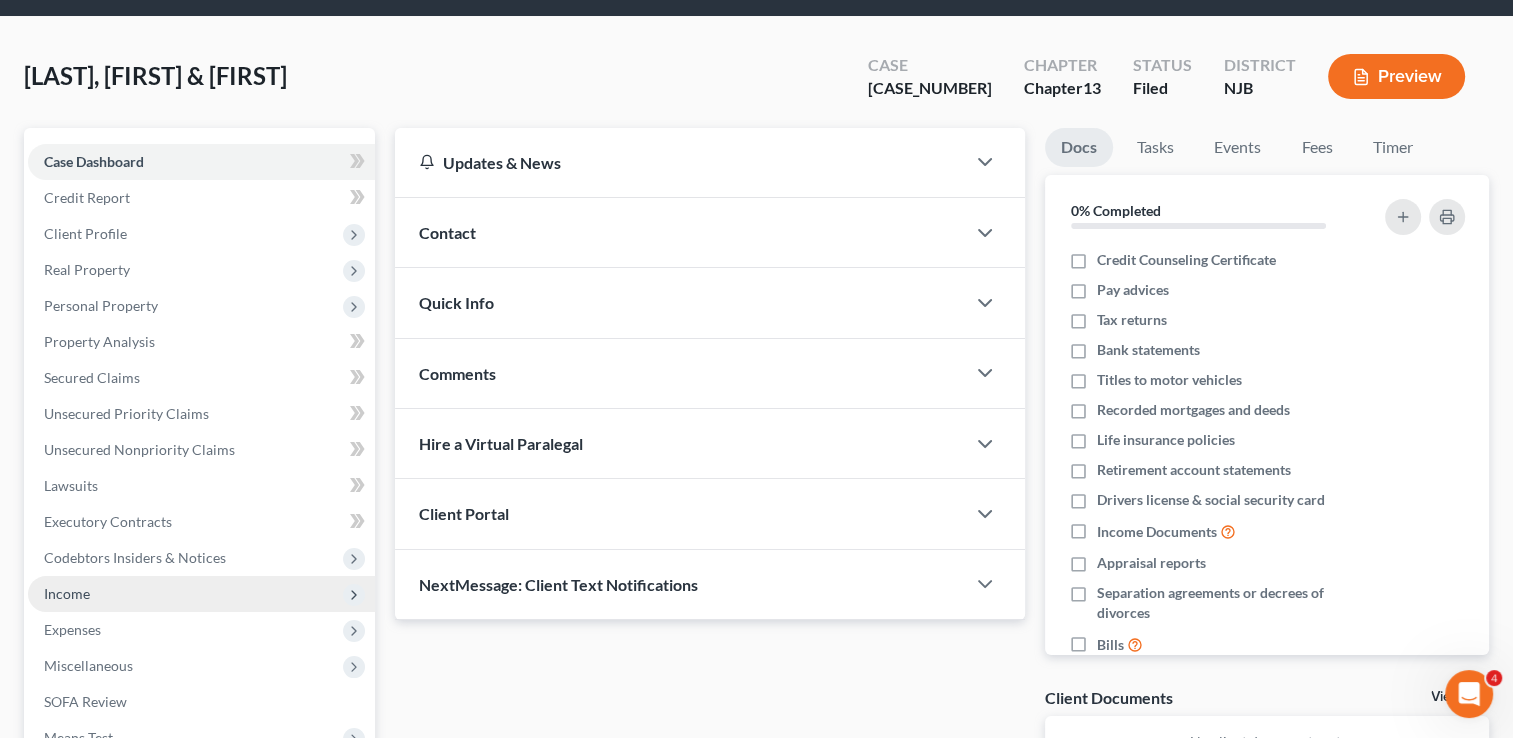 scroll, scrollTop: 100, scrollLeft: 0, axis: vertical 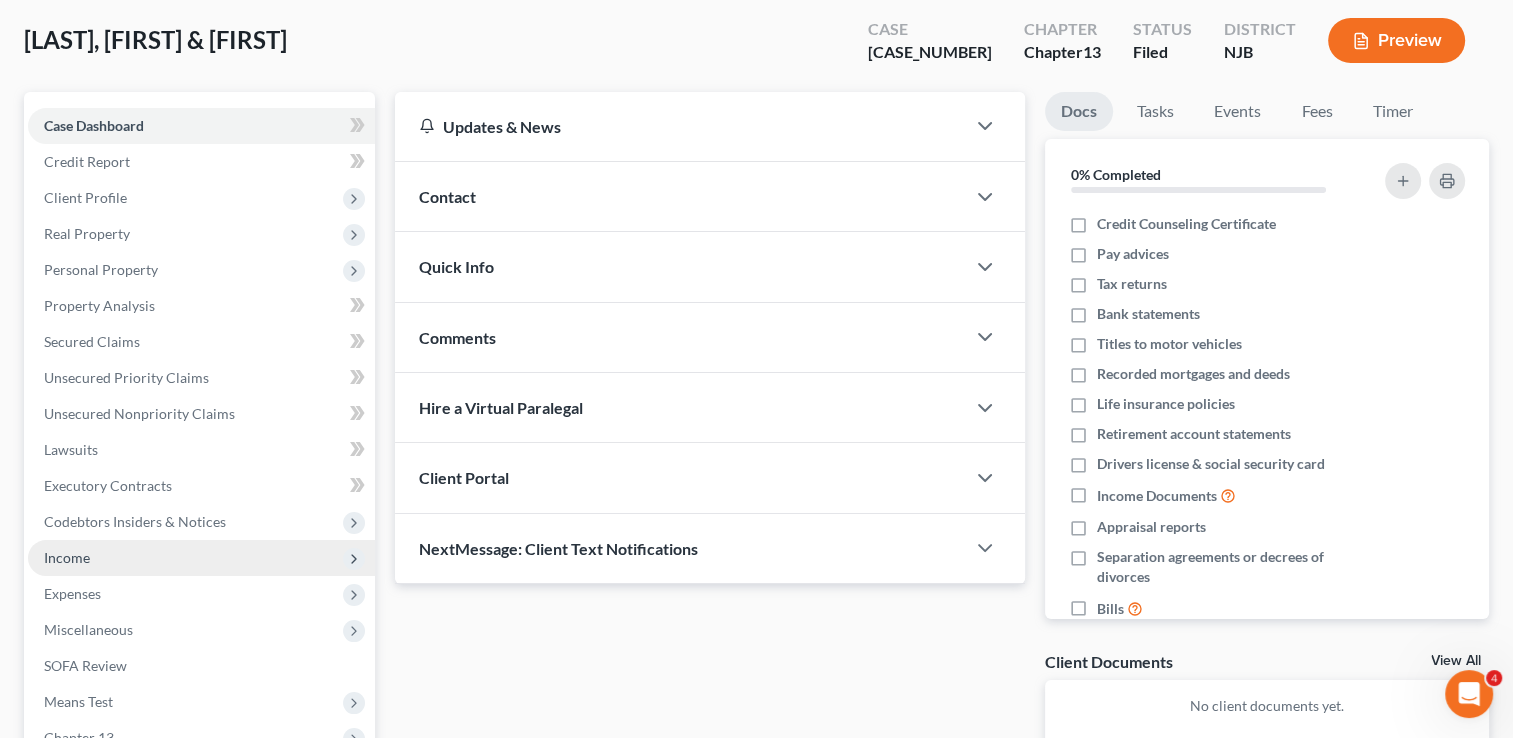 click on "Income" at bounding box center (201, 558) 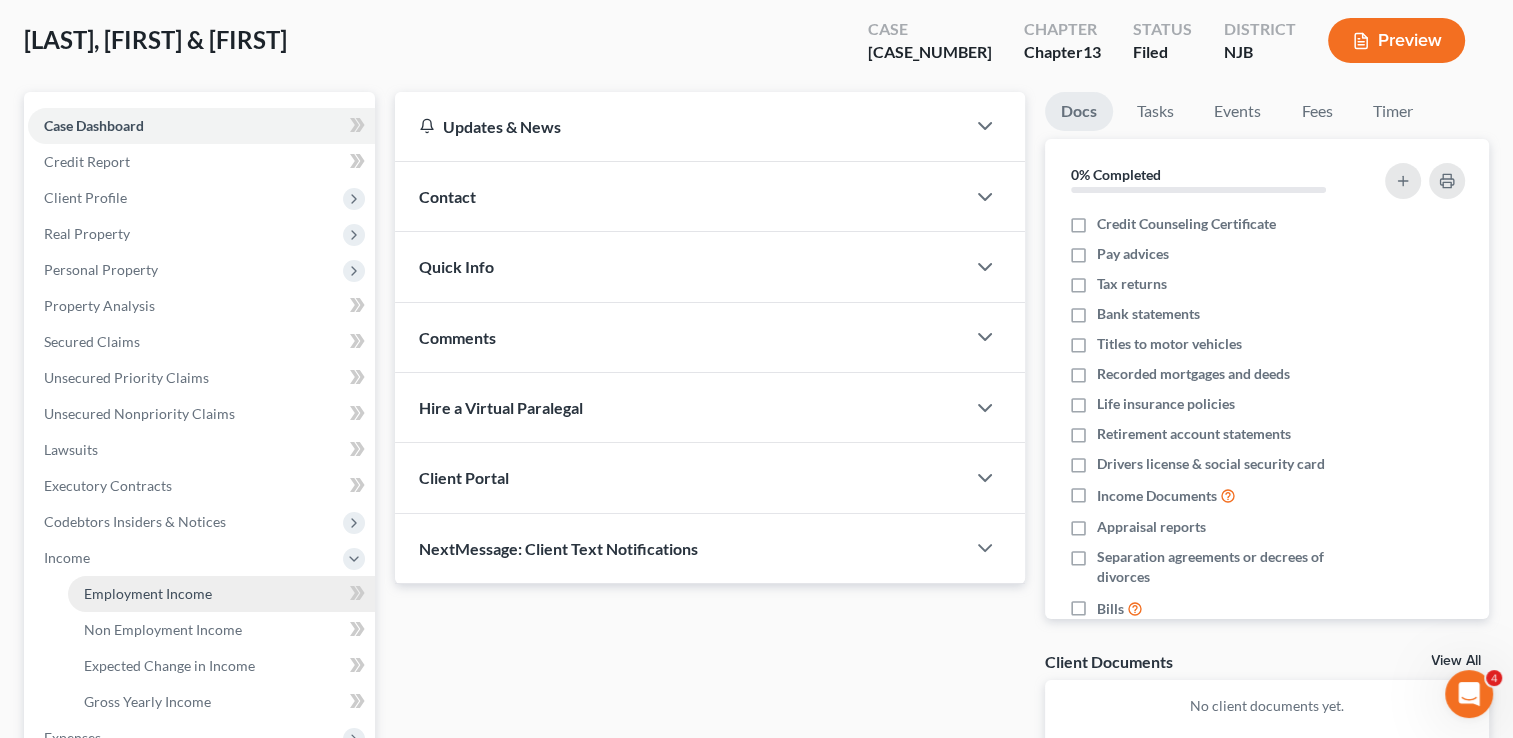 click on "Employment Income" at bounding box center [148, 593] 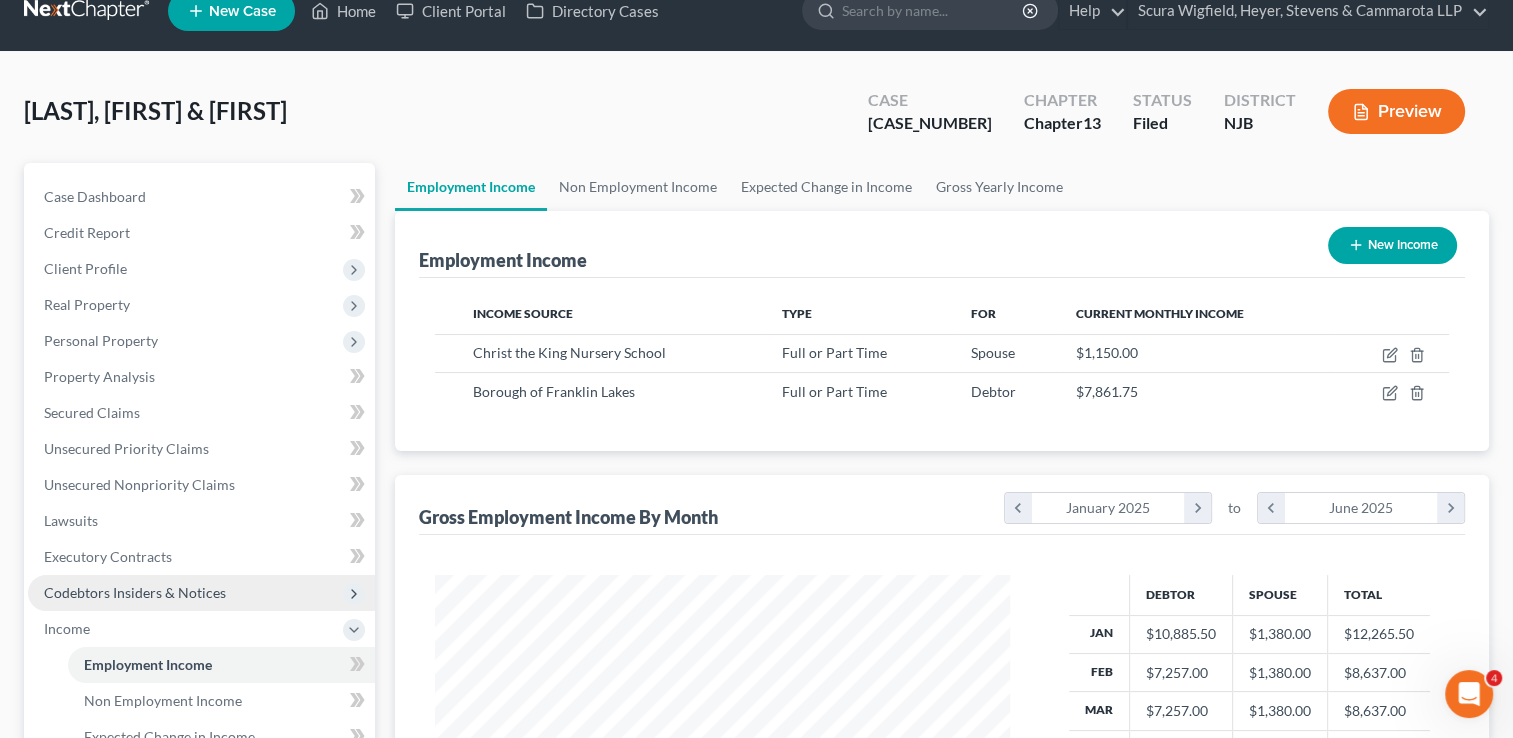 scroll, scrollTop: 0, scrollLeft: 0, axis: both 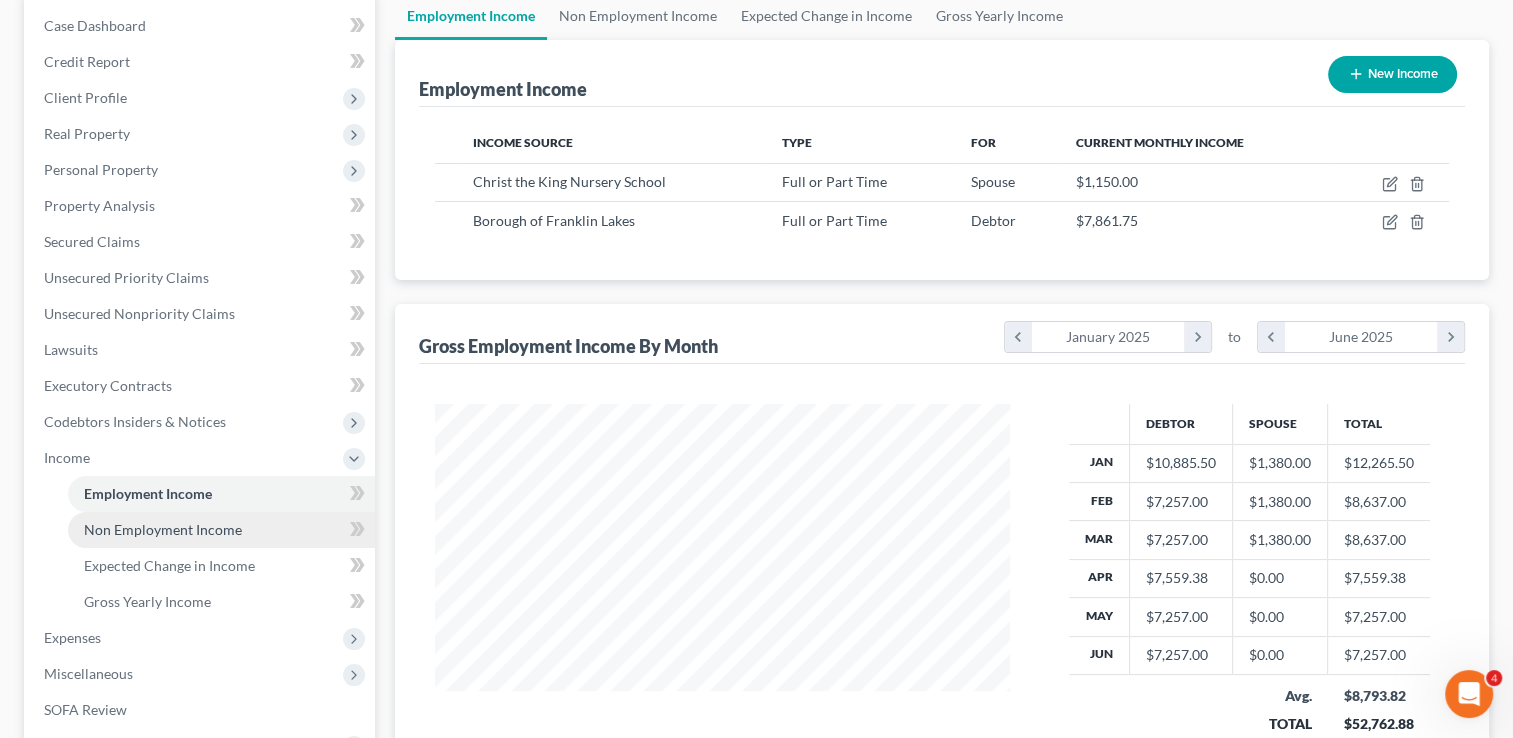 click on "Non Employment Income" at bounding box center (163, 529) 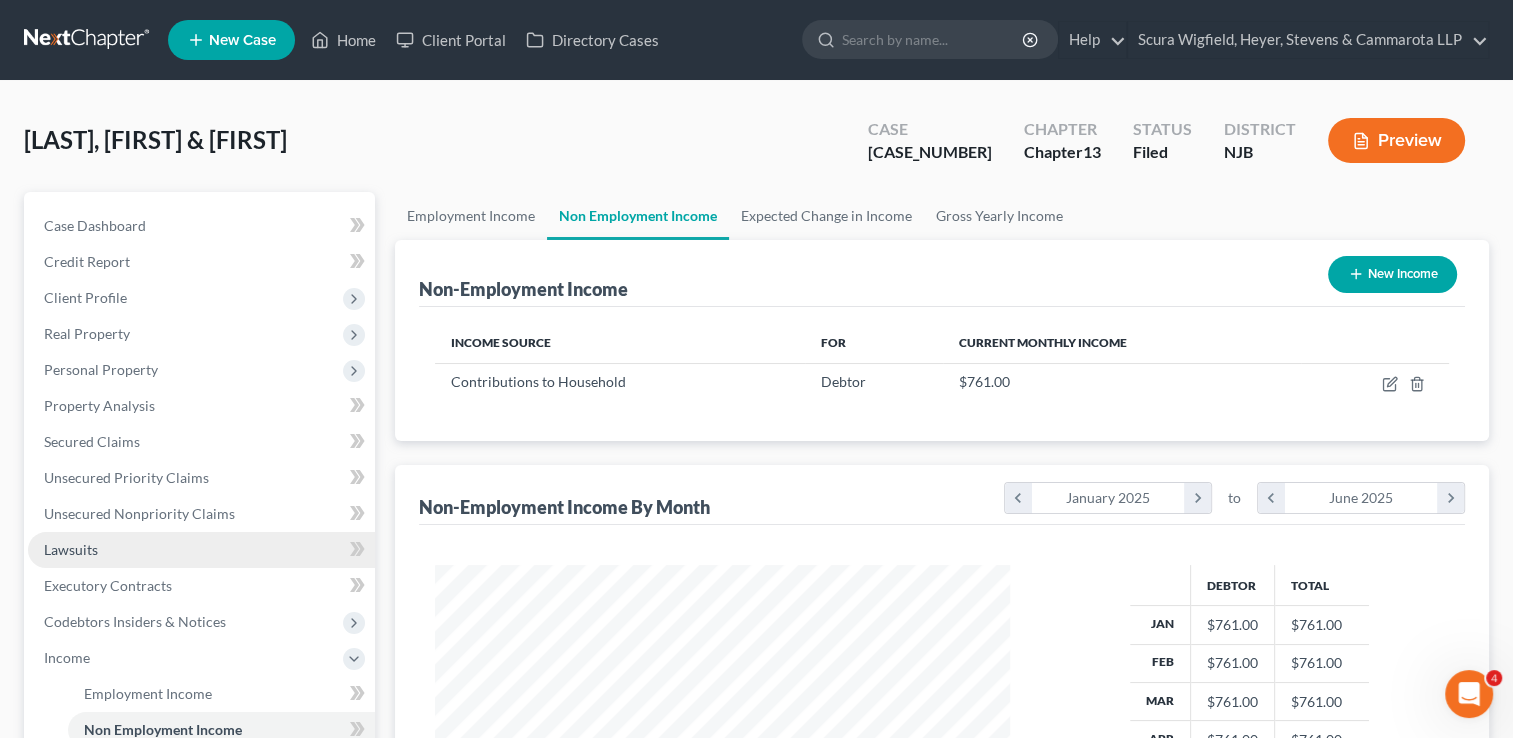 scroll, scrollTop: 0, scrollLeft: 0, axis: both 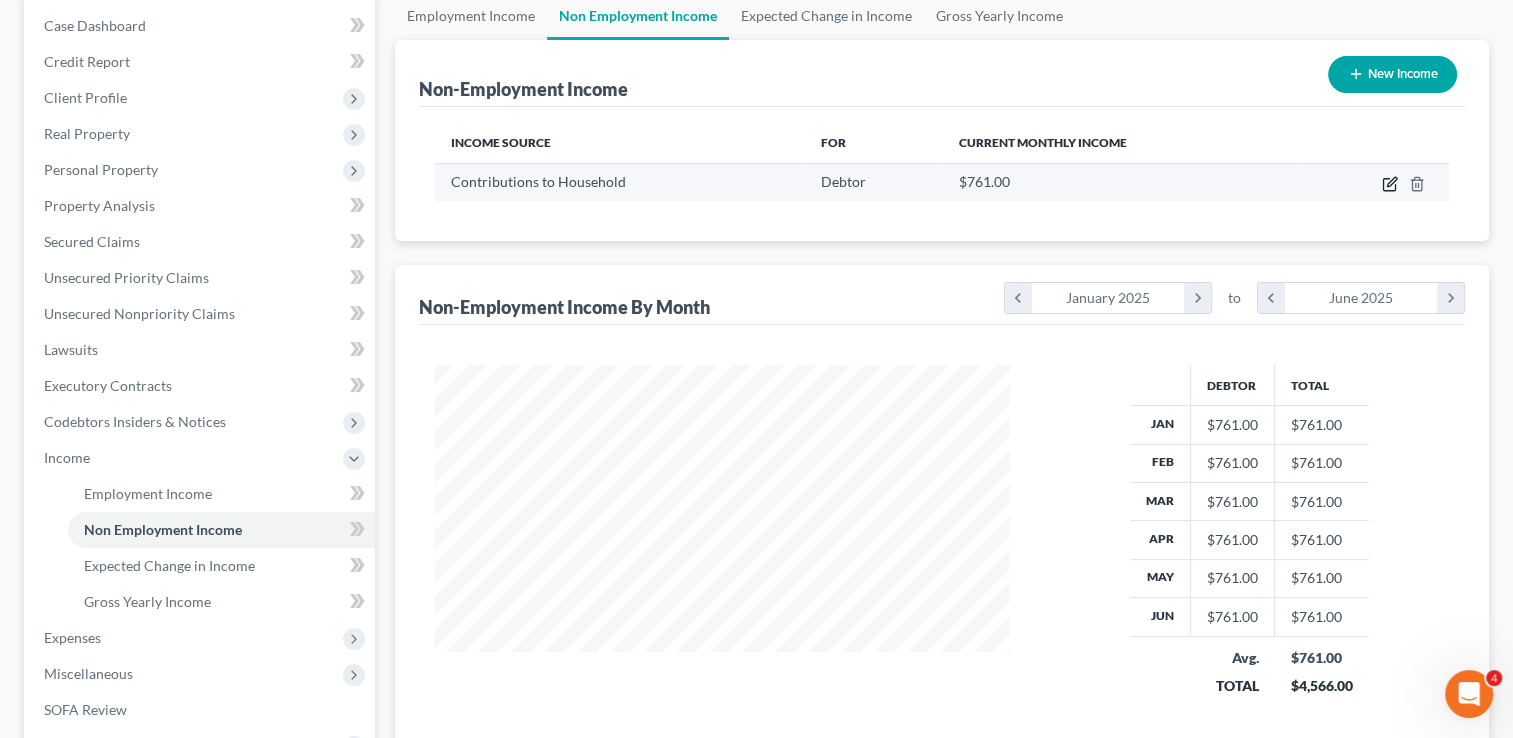 click 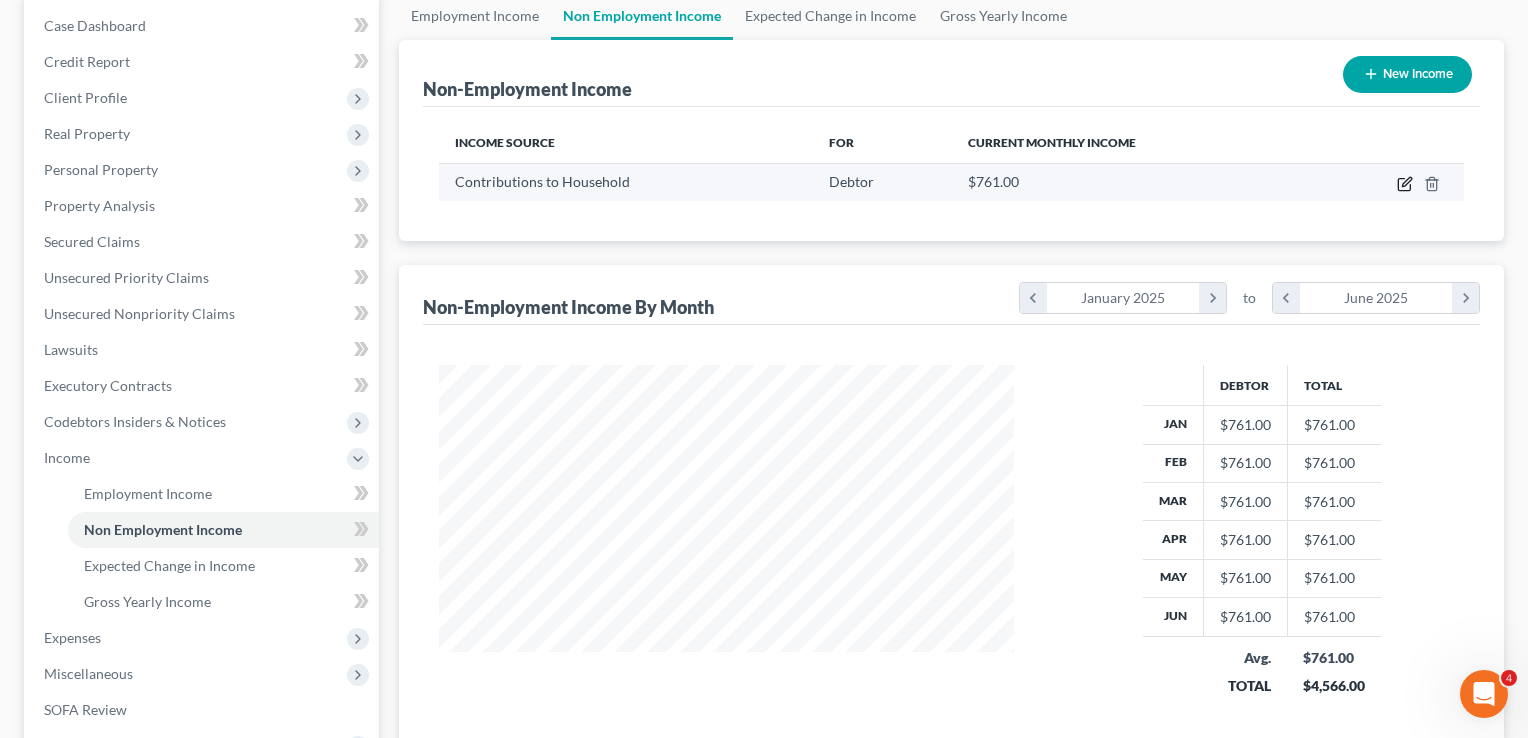 select on "8" 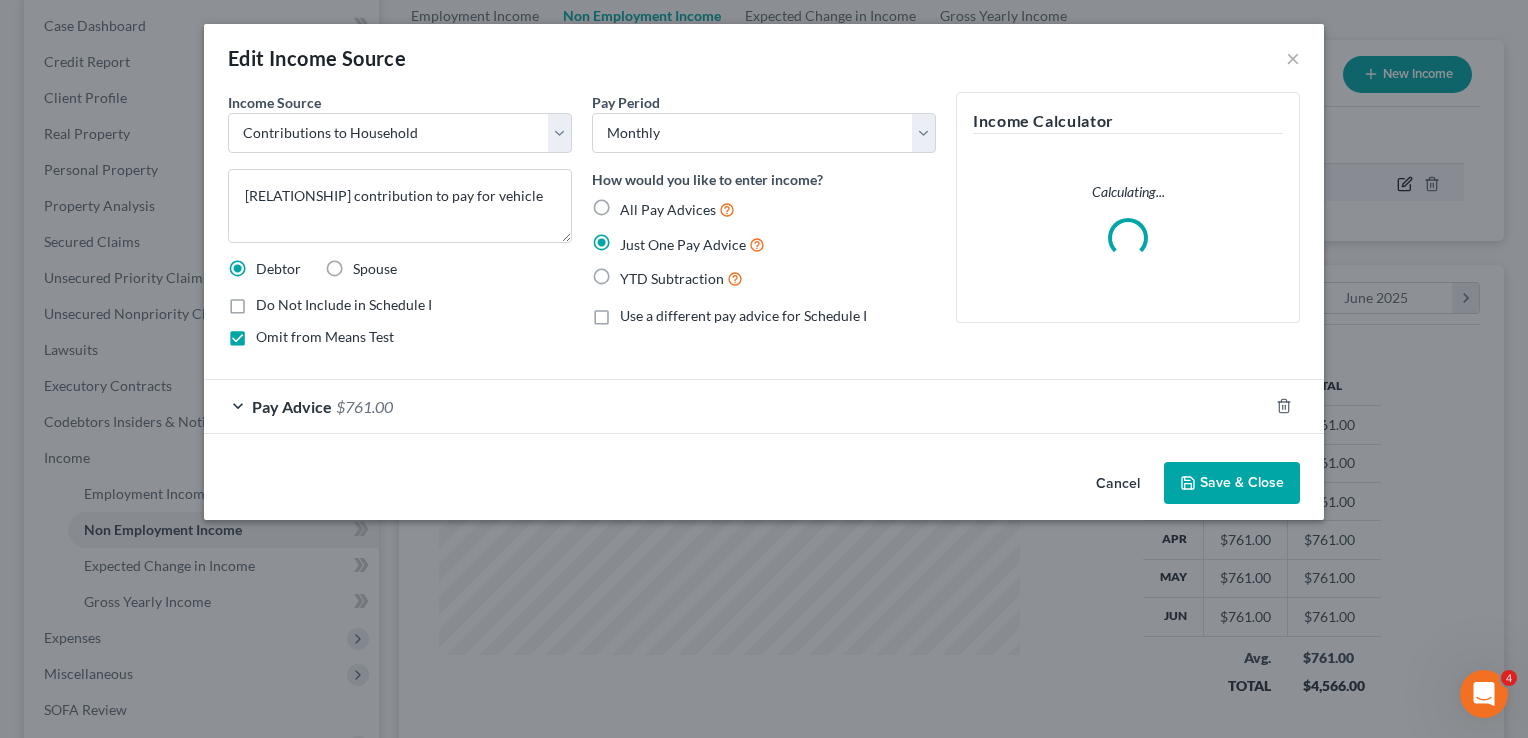 scroll, scrollTop: 999643, scrollLeft: 999378, axis: both 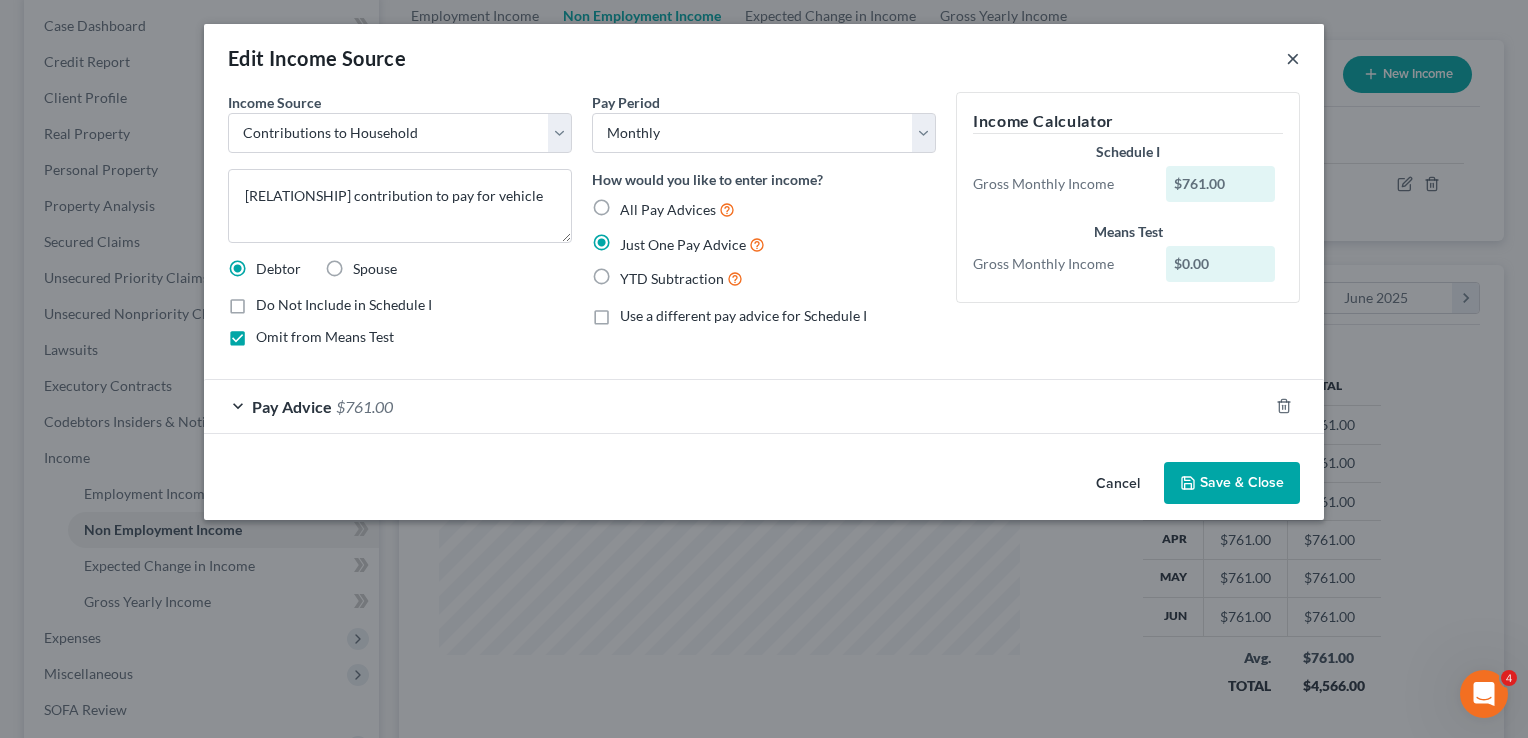click on "×" at bounding box center (1293, 58) 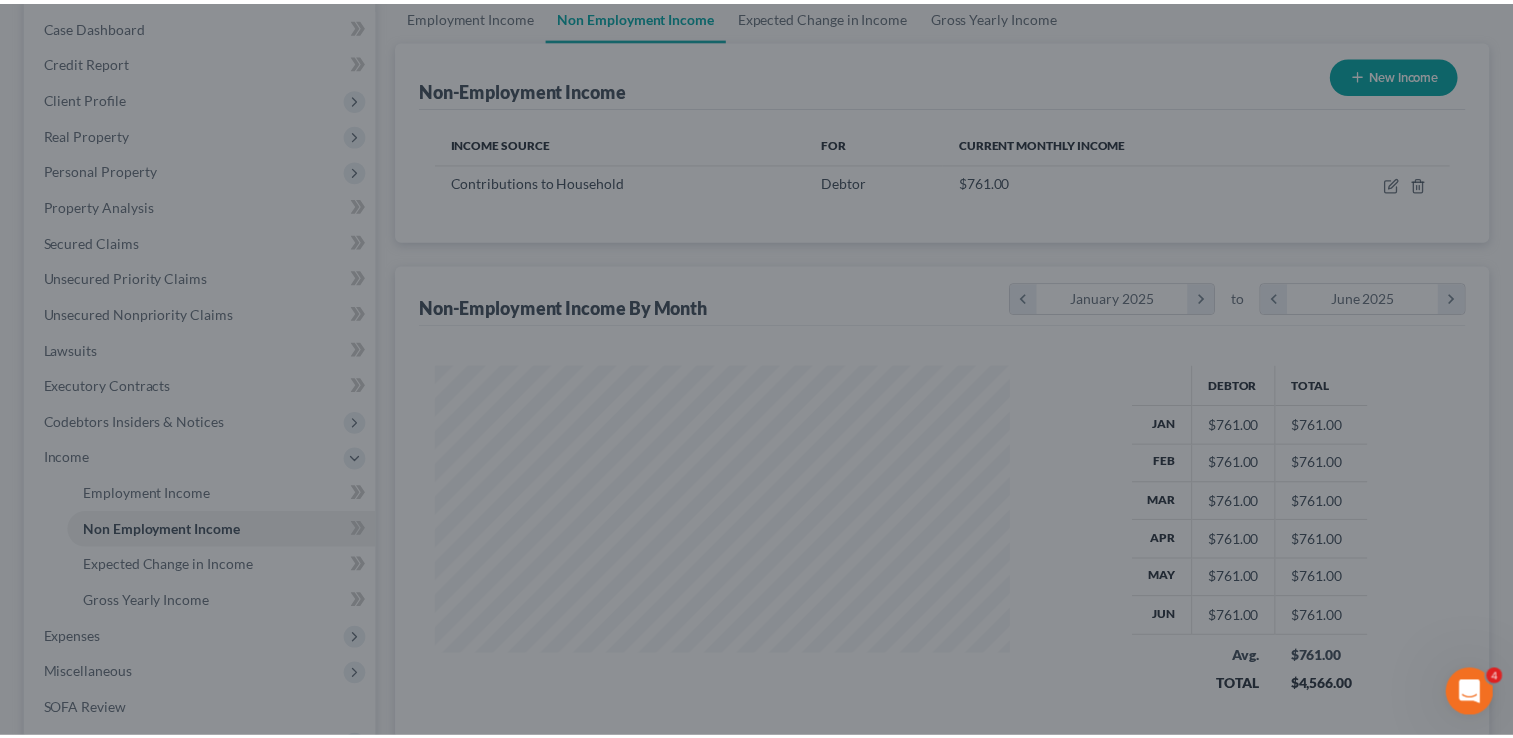 scroll, scrollTop: 356, scrollLeft: 615, axis: both 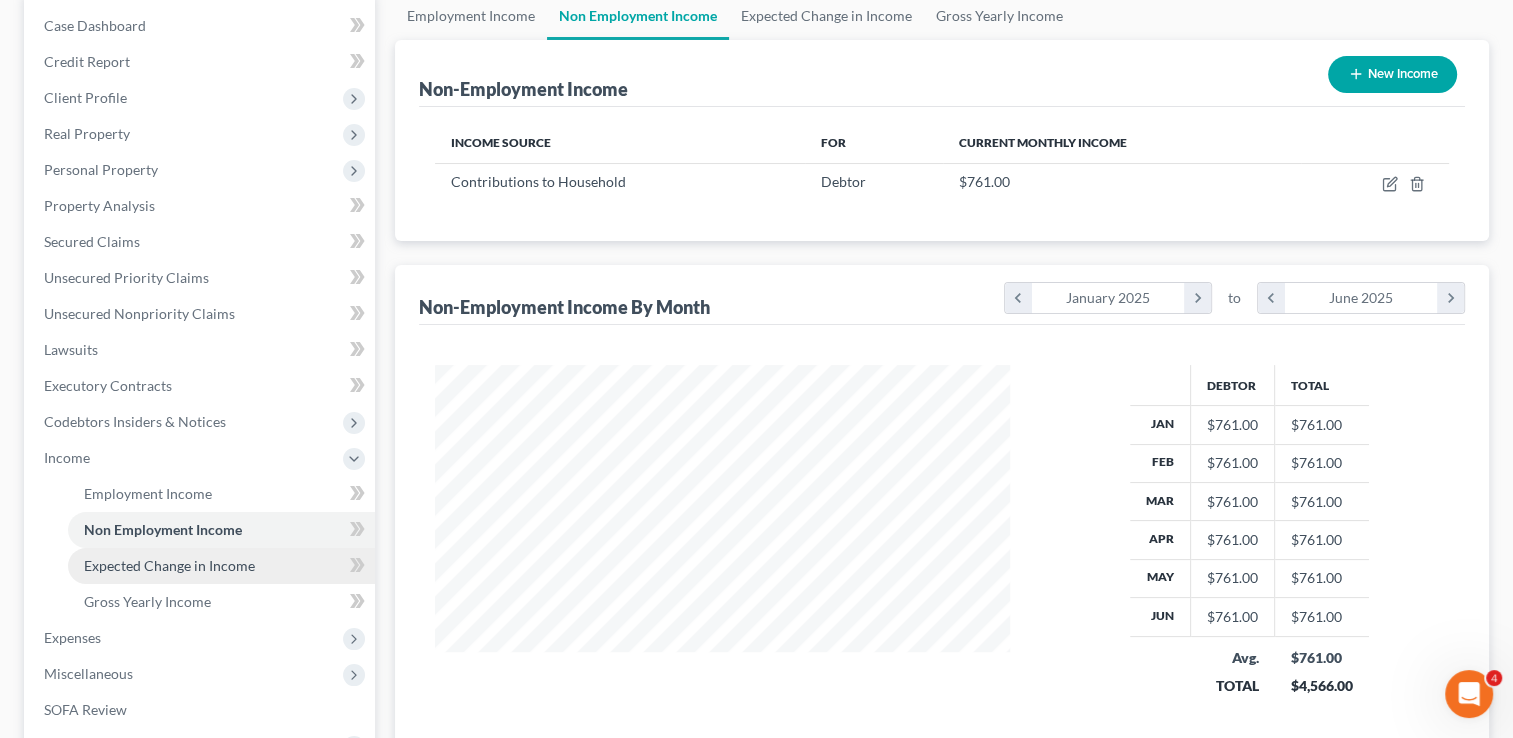 click on "Expected Change in Income" at bounding box center [169, 565] 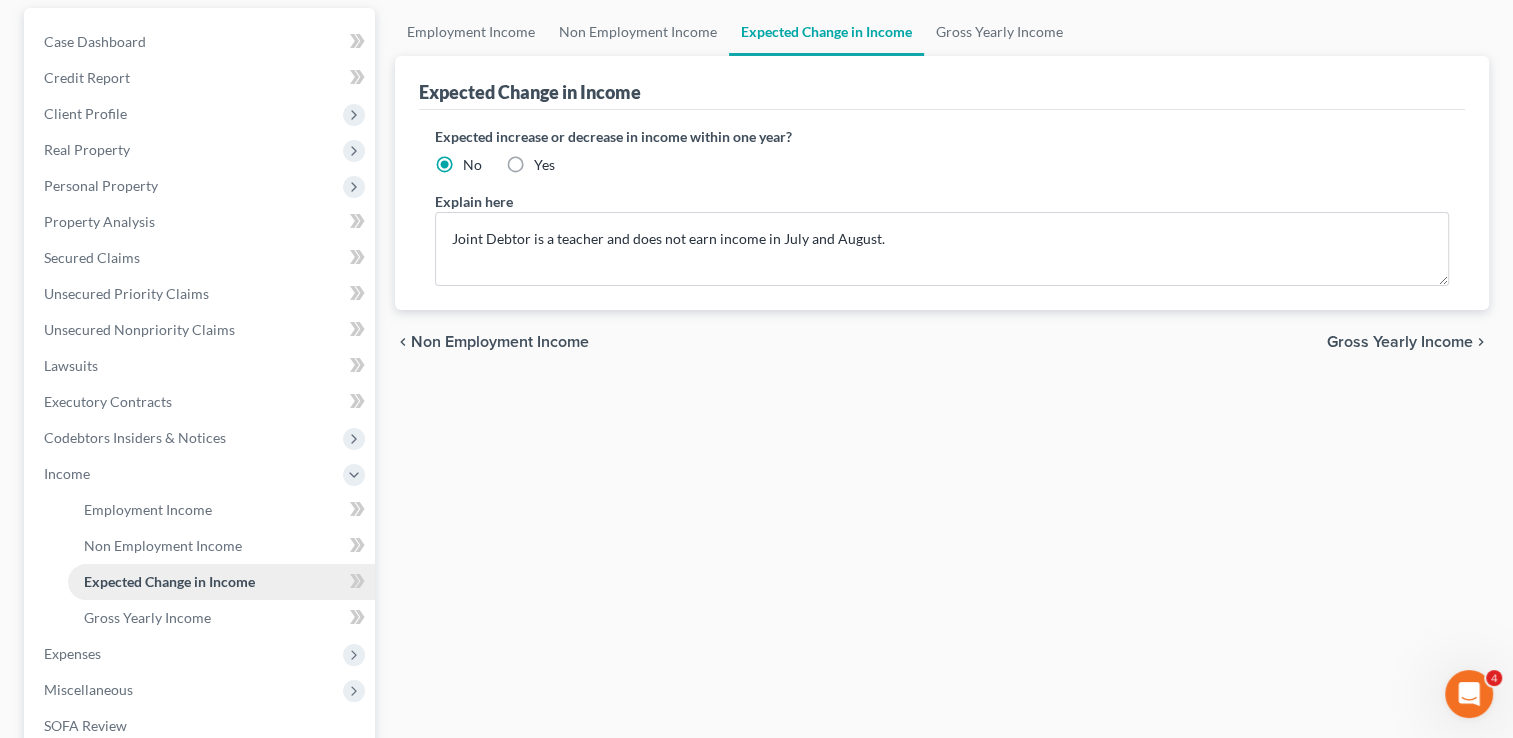 scroll, scrollTop: 200, scrollLeft: 0, axis: vertical 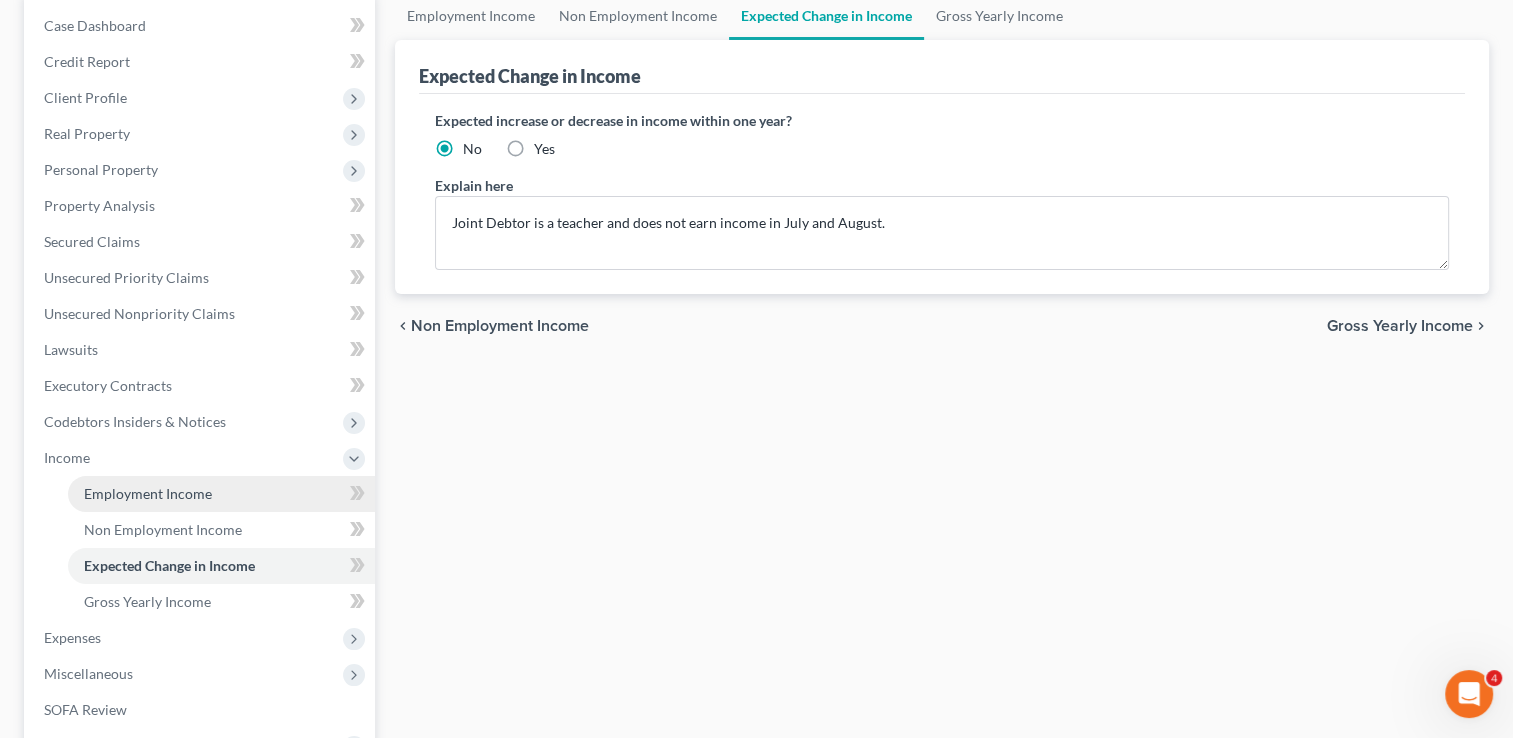 click on "Employment Income" at bounding box center [148, 493] 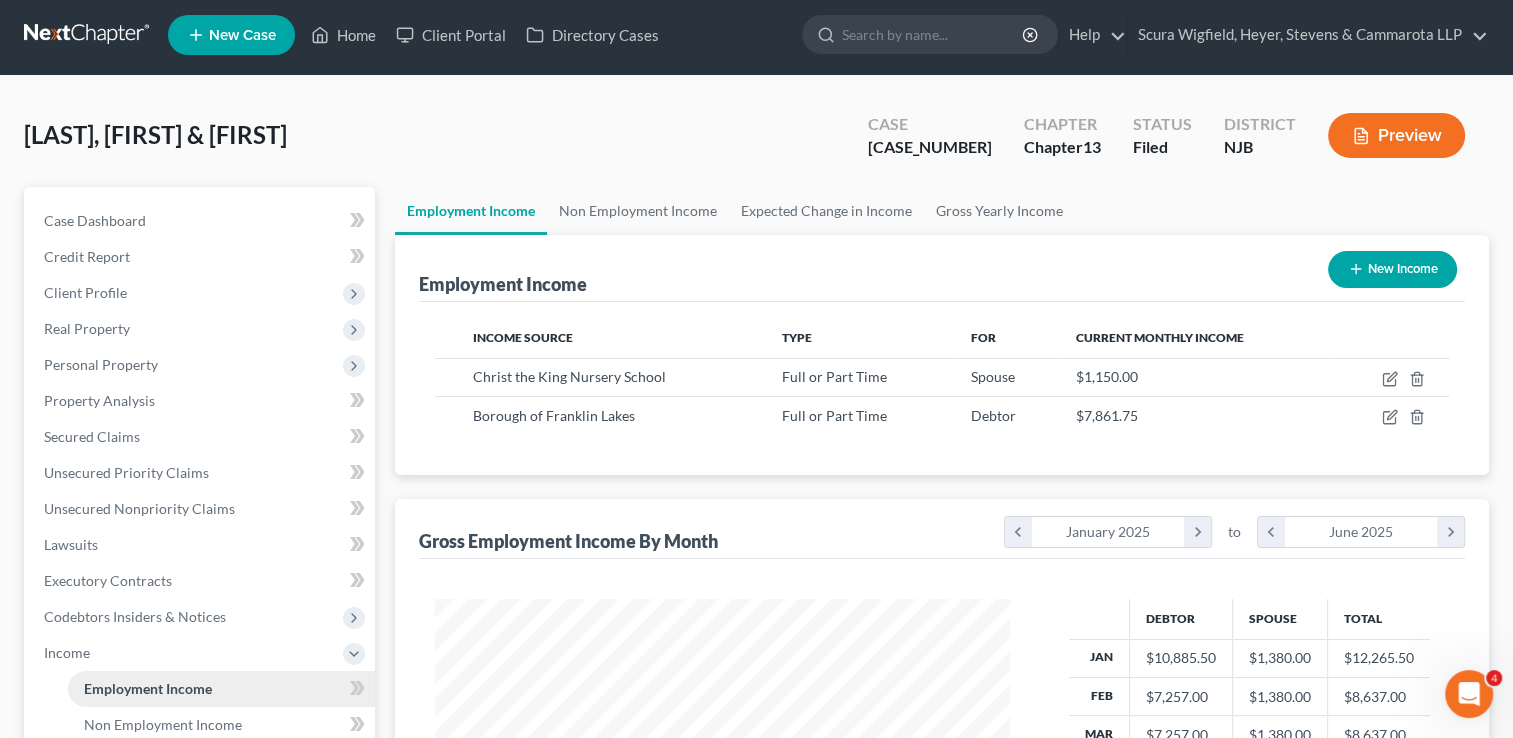 scroll, scrollTop: 0, scrollLeft: 0, axis: both 